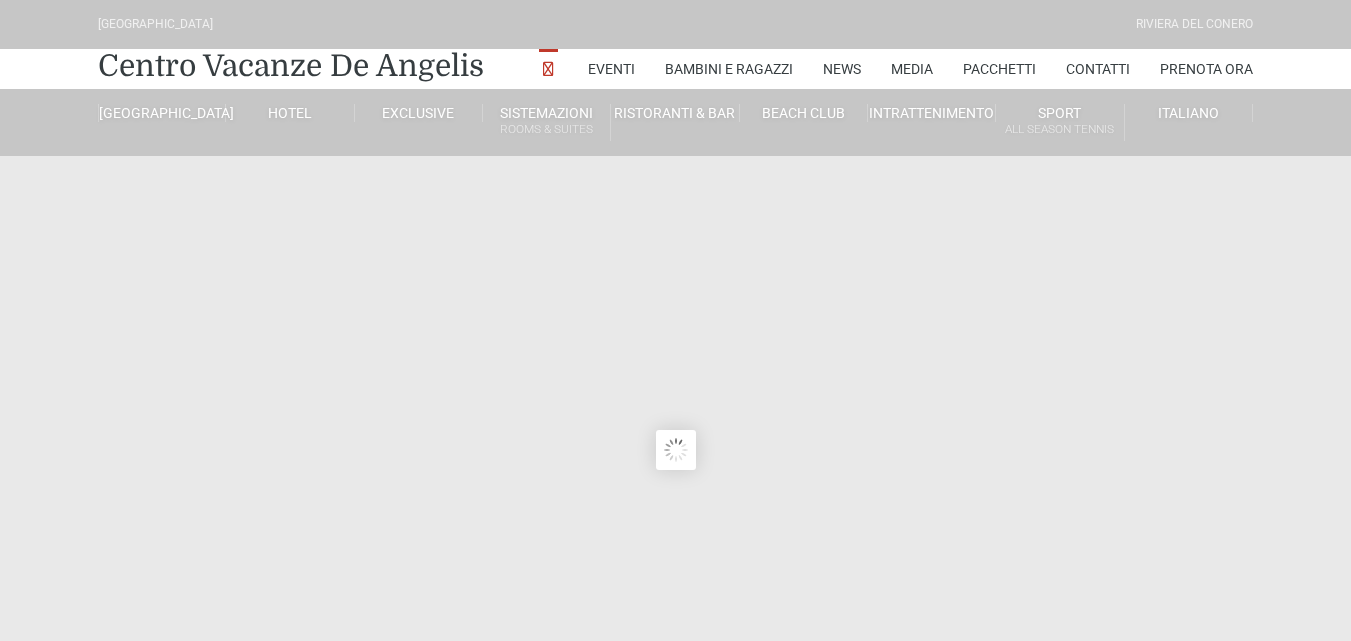 scroll, scrollTop: 0, scrollLeft: 0, axis: both 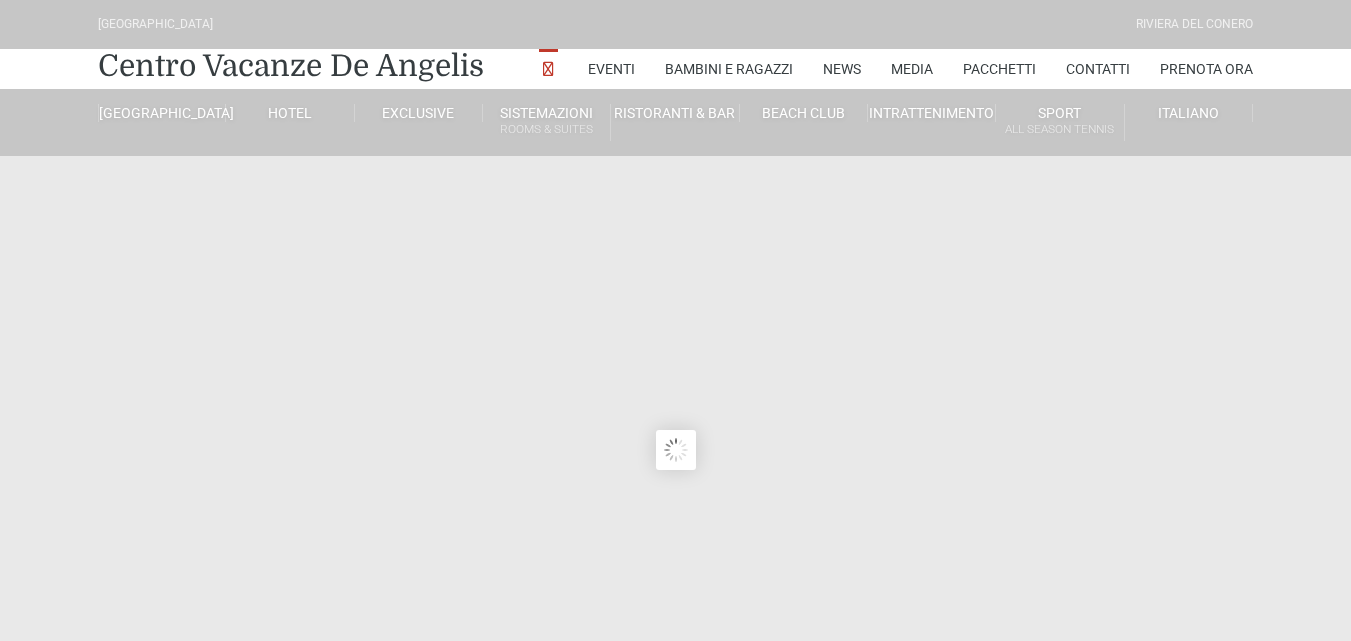 type on "[DATE]" 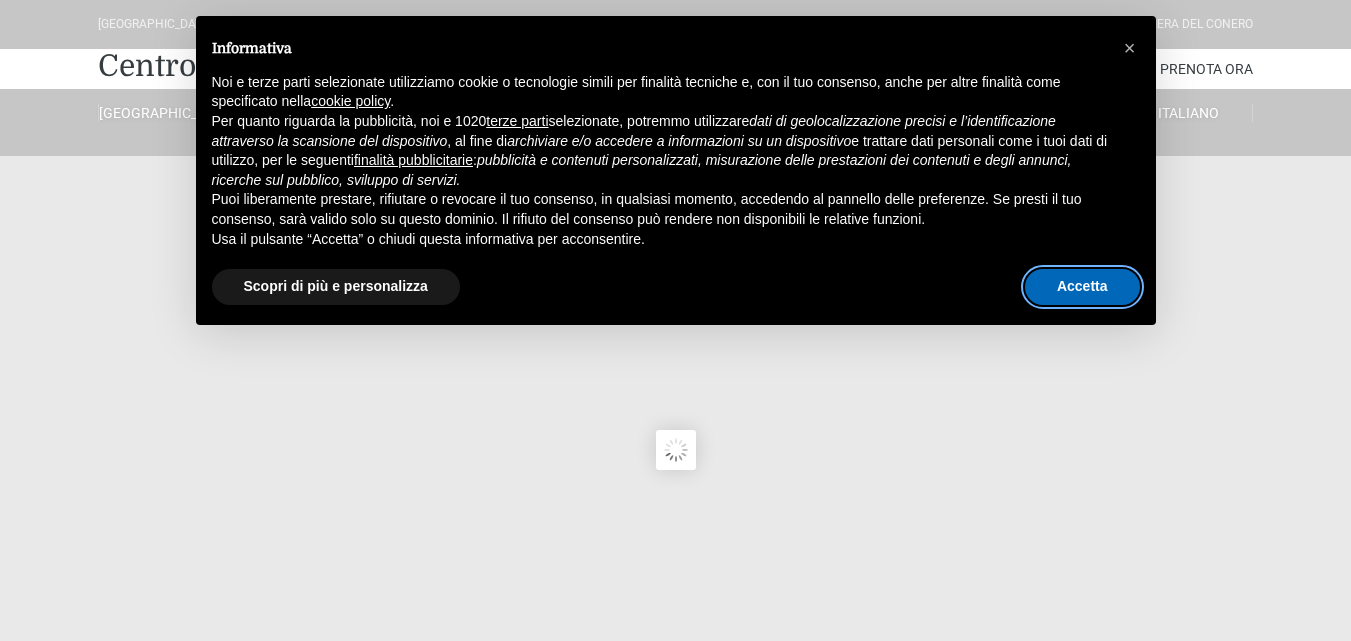 click on "Accetta" at bounding box center (1082, 287) 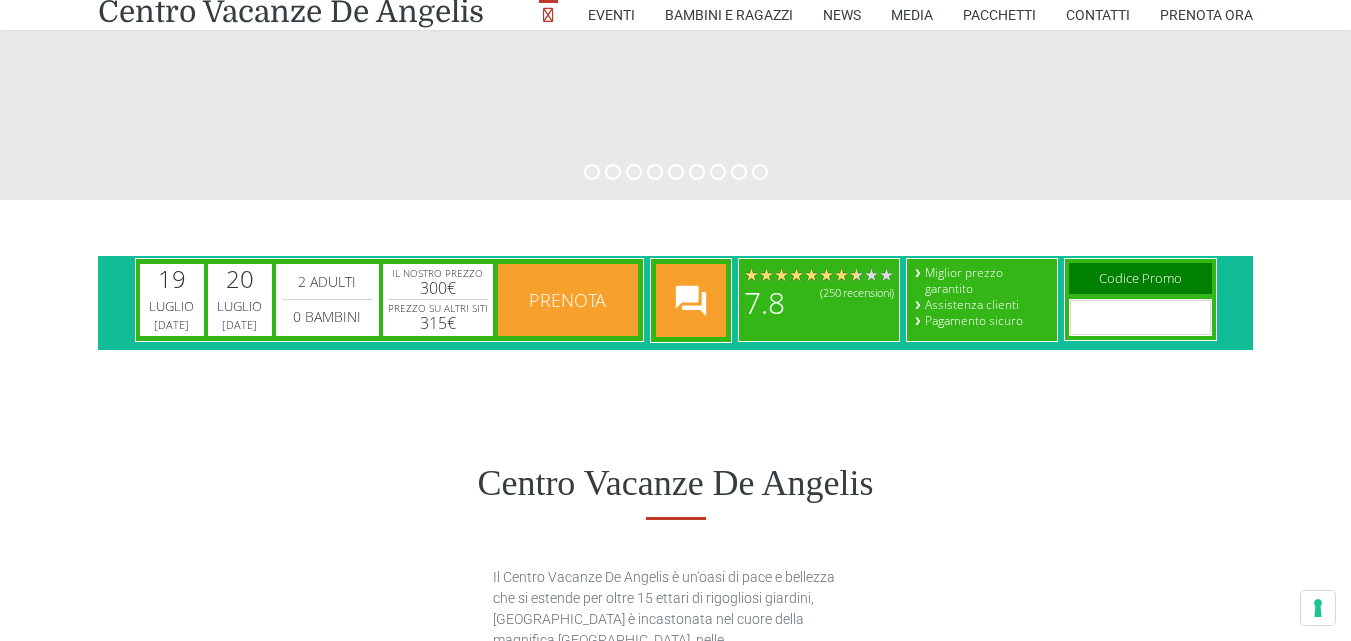scroll, scrollTop: 1100, scrollLeft: 0, axis: vertical 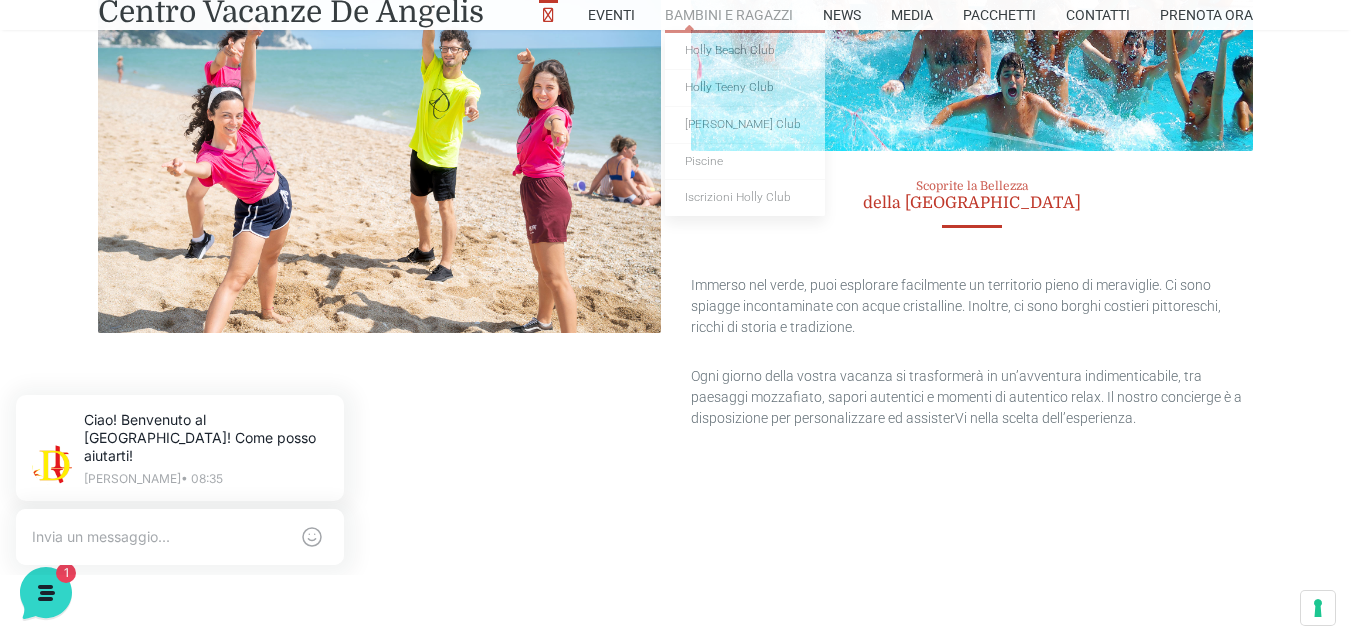 click on "Holly Beach Club
Holly Teeny Club
Holly Young Club
Piscine
Iscrizioni Holly Club" at bounding box center (745, 123) 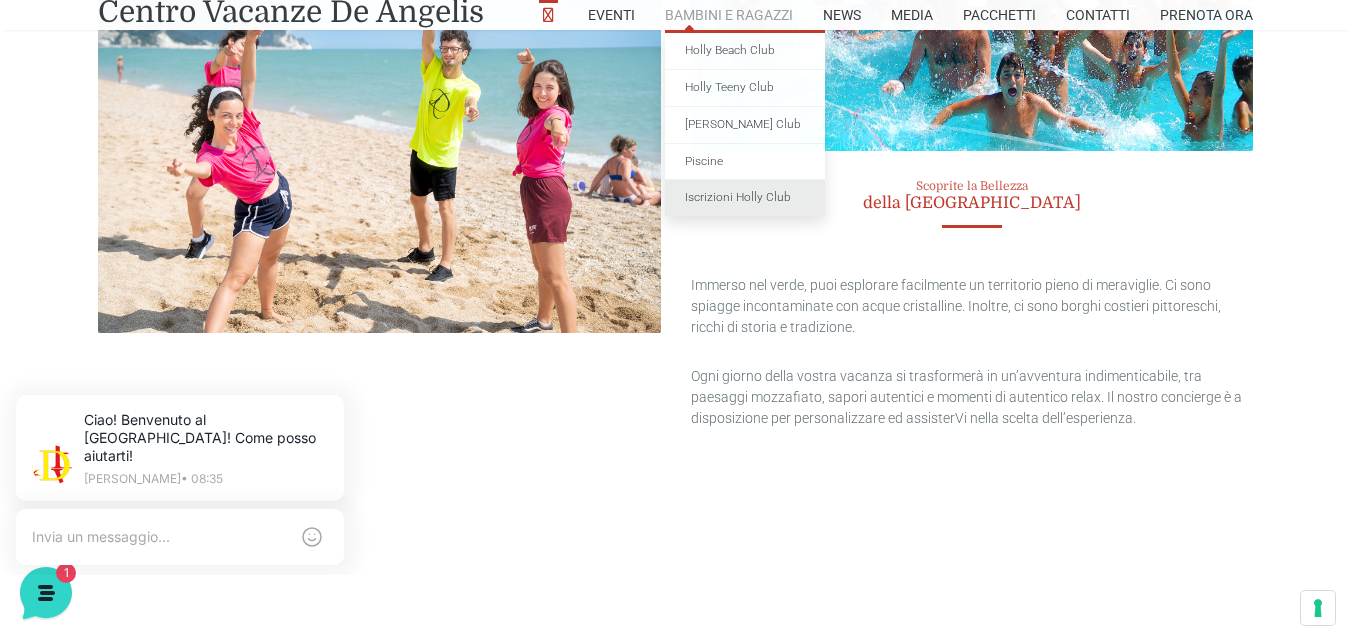click on "Iscrizioni Holly Club" at bounding box center [745, 198] 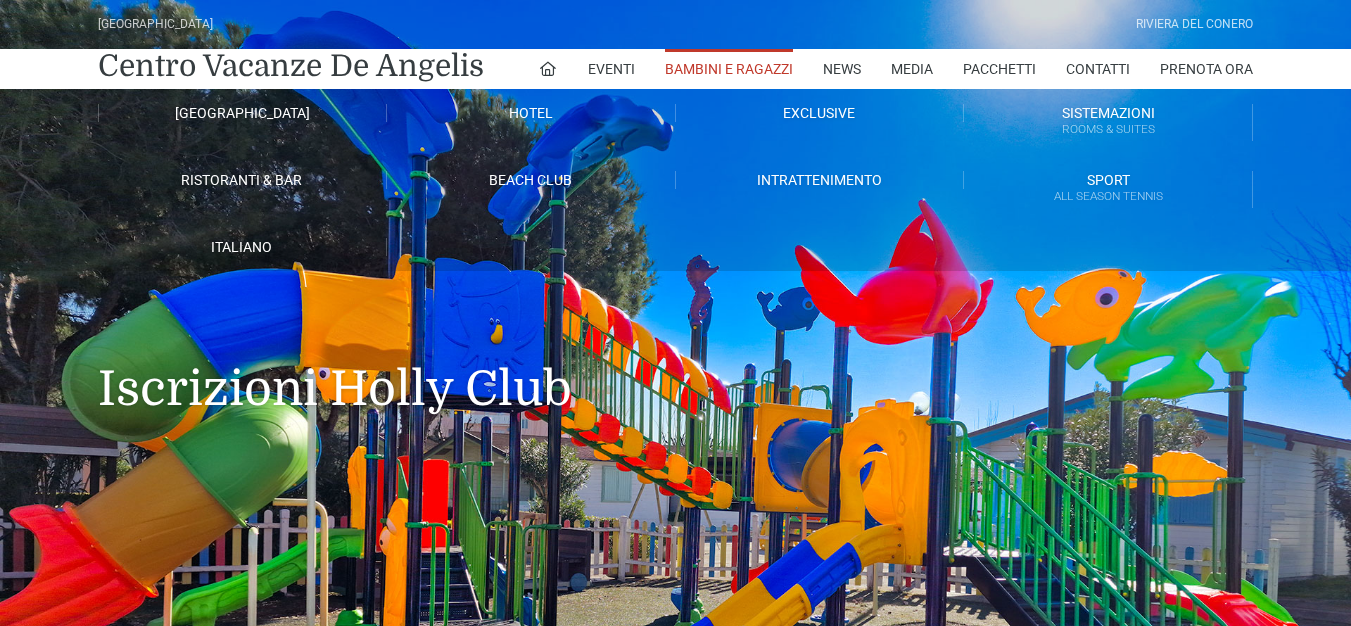 scroll, scrollTop: 0, scrollLeft: 0, axis: both 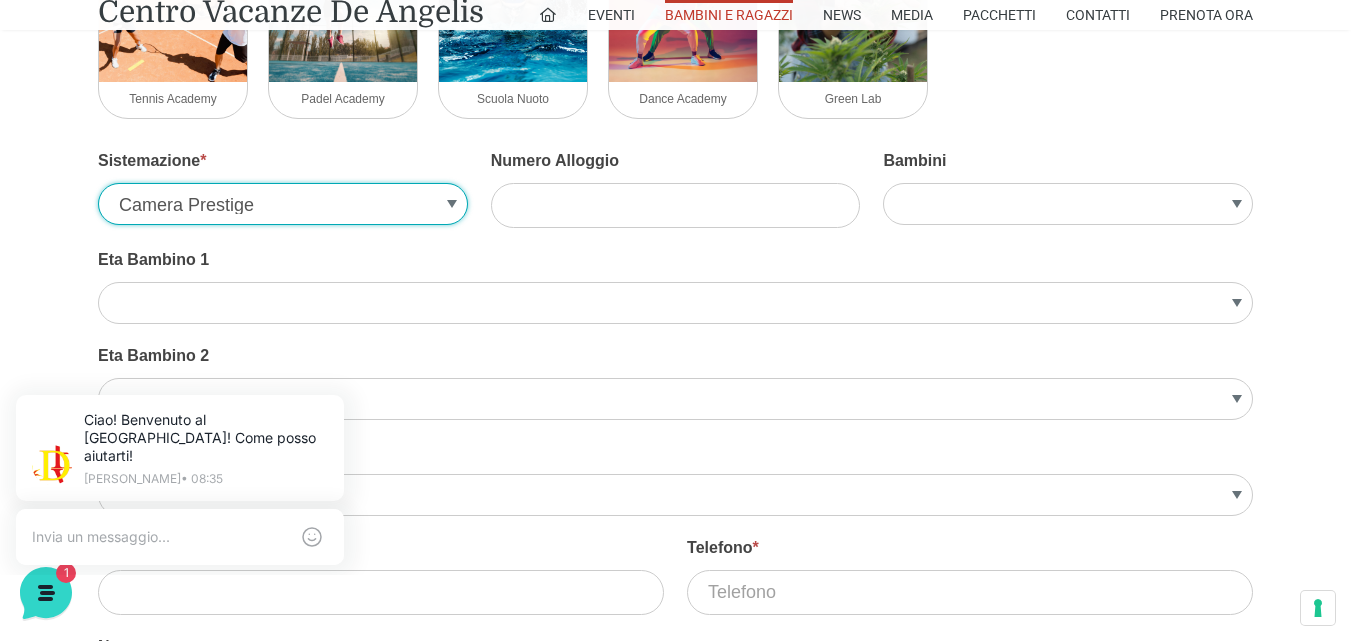 click on "Camera Prestige Suite Prestige Villa Trilocale Deluxe Villa Bilocale Deluxe Villino Trilocale Legno Appartamento Bilocale Garden Appartamento Trilocale Garden Appartamento Trilocale Terrace Appartamento Bilocale Terrace Monolocale" at bounding box center [283, 204] 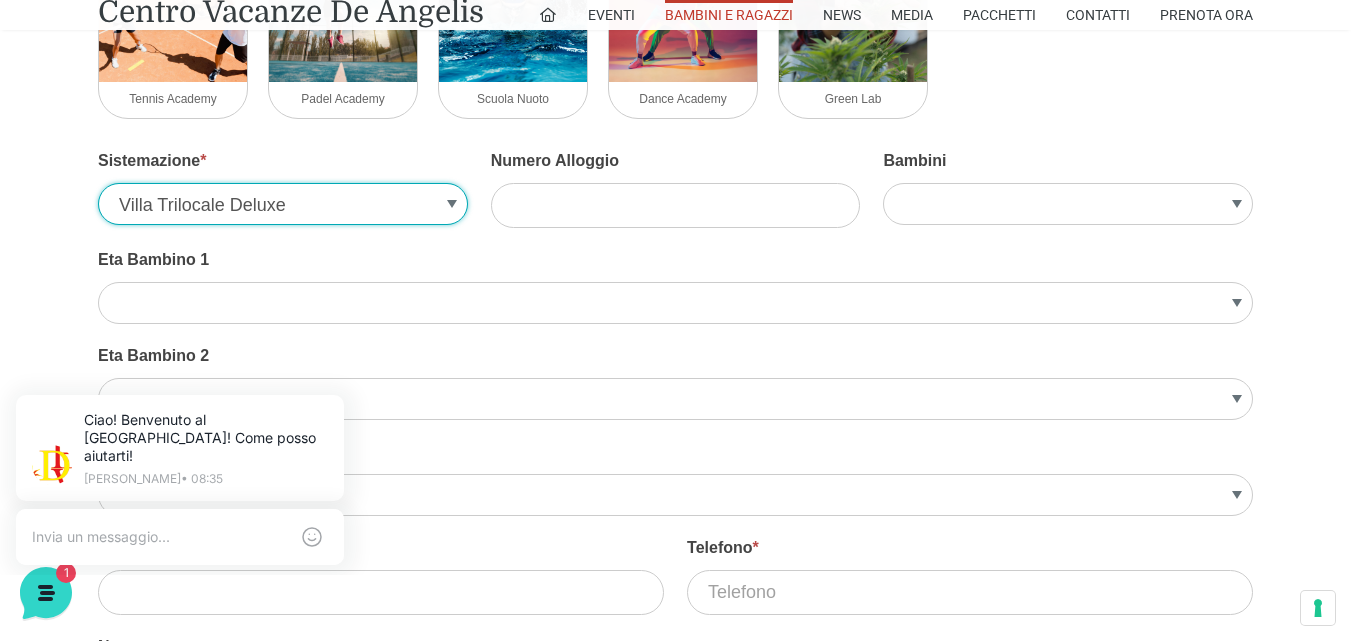 click on "Camera Prestige Suite Prestige Villa Trilocale Deluxe Villa Bilocale Deluxe Villino Trilocale Legno Appartamento Bilocale Garden Appartamento Trilocale Garden Appartamento Trilocale Terrace Appartamento Bilocale Terrace Monolocale" at bounding box center [283, 204] 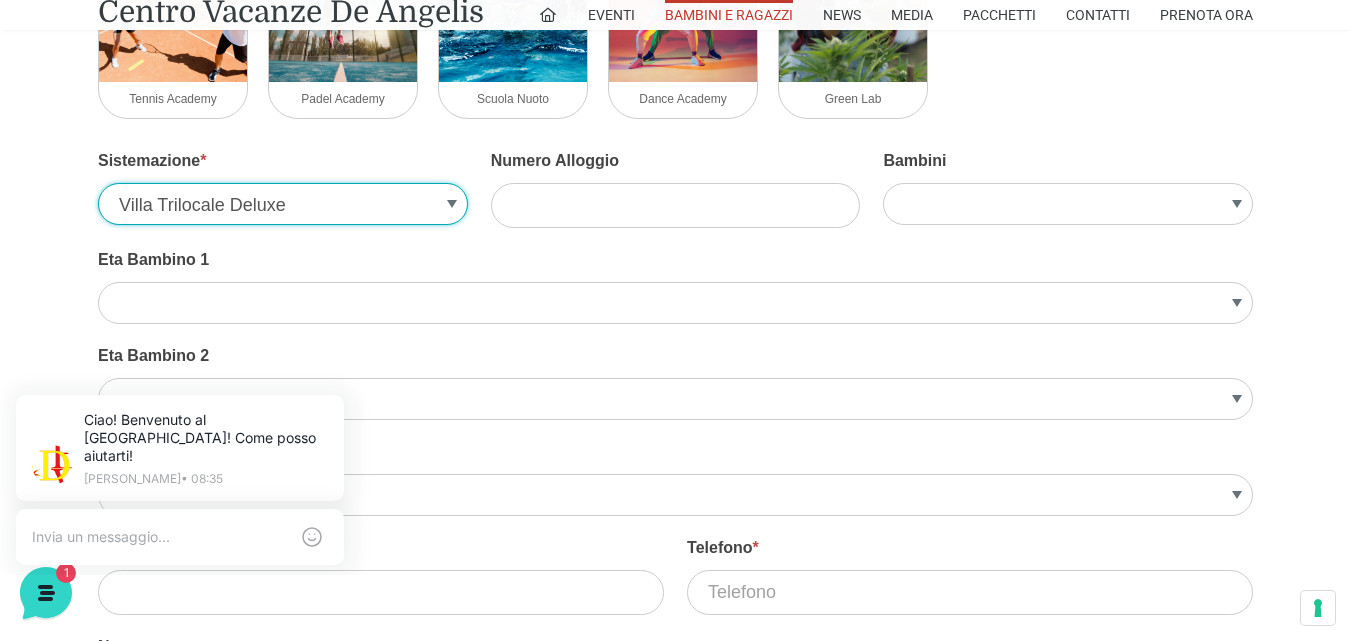 click on "Camera Prestige Suite Prestige Villa Trilocale Deluxe Villa Bilocale Deluxe Villino Trilocale Legno Appartamento Bilocale Garden Appartamento Trilocale Garden Appartamento Trilocale Terrace Appartamento Bilocale Terrace Monolocale" at bounding box center [283, 204] 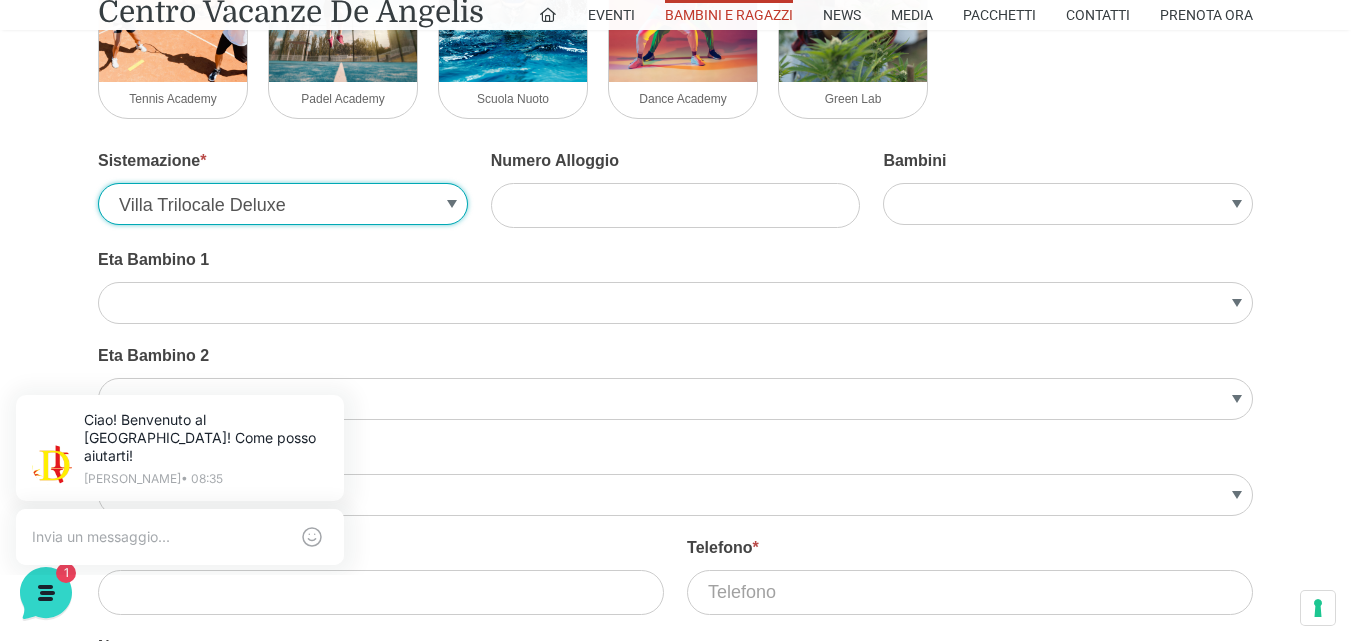select on "Villino Trilocale Legno" 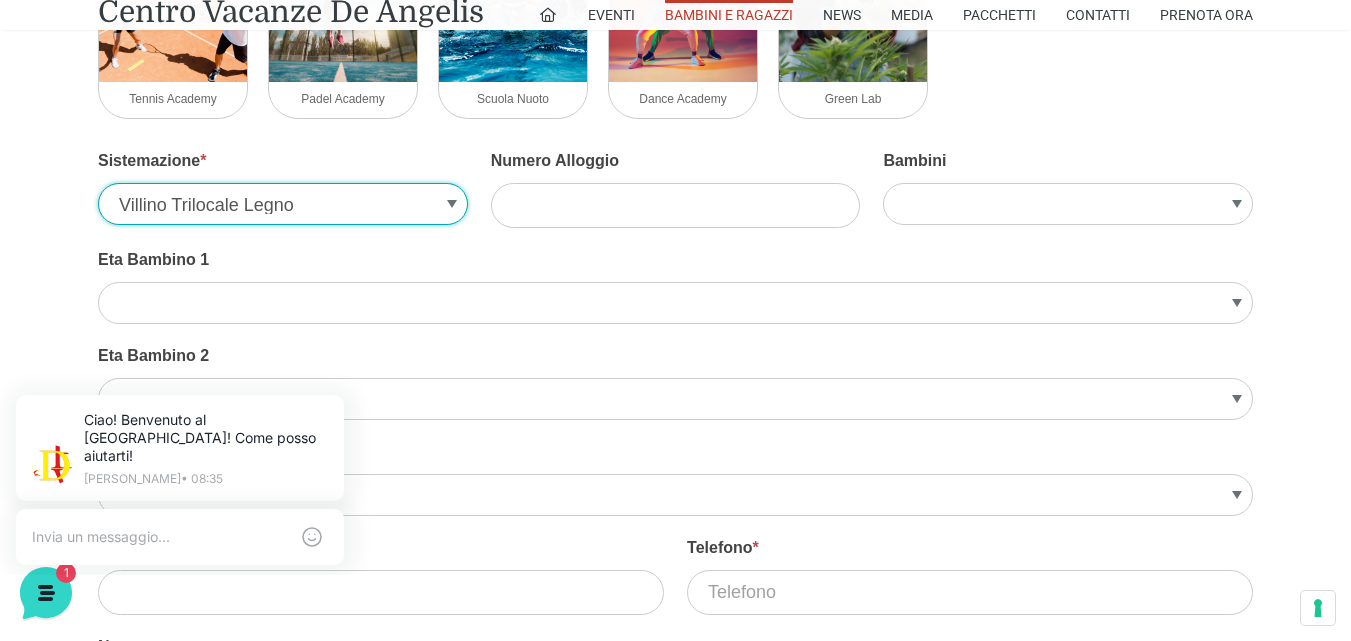 click on "Camera Prestige Suite Prestige Villa Trilocale Deluxe Villa Bilocale Deluxe Villino Trilocale Legno Appartamento Bilocale Garden Appartamento Trilocale Garden Appartamento Trilocale Terrace Appartamento Bilocale Terrace Monolocale" at bounding box center (283, 204) 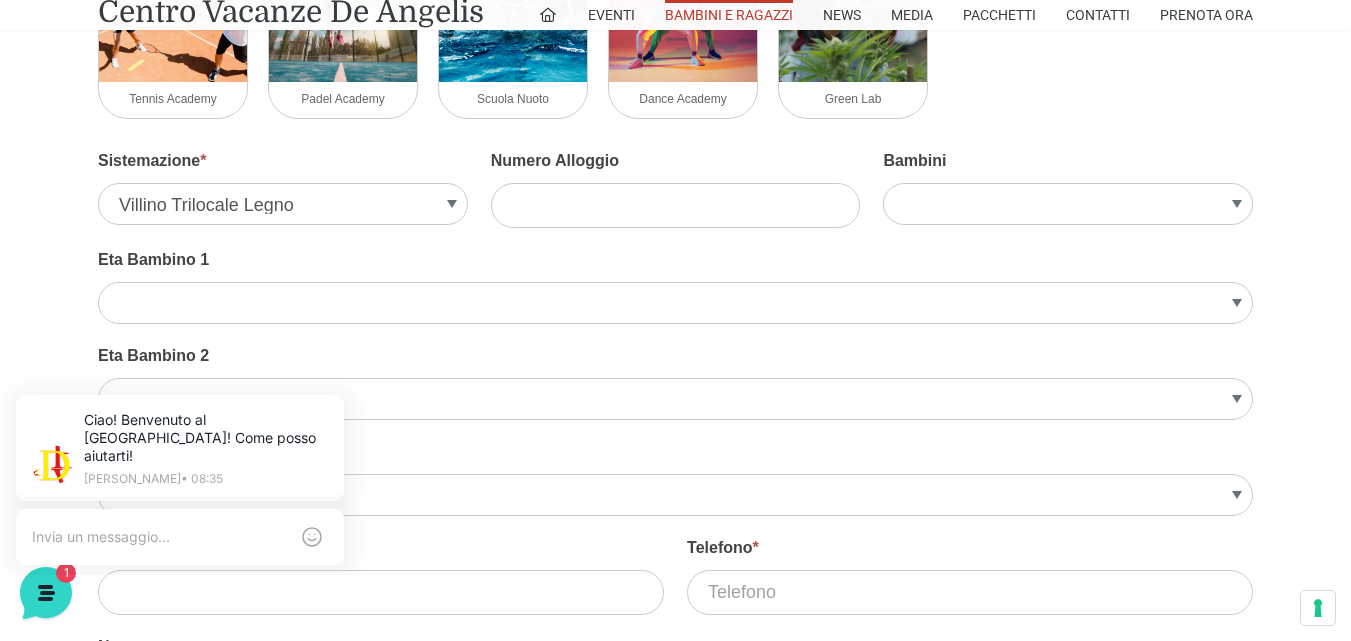 click on "Nome
*
First
Cognome
*
Last
Arrivo
*
Partenza
*
Laboratorio
logo
acf-forms
activecampaign
authorize
aweber
bootstrap
campaignmonitor
constant_contact
getresponse
googlesheets
highrise
hubspot
mailchimp
mailpoet
paypal icon
polylang
salesforce
salesforcealt
stripe
stripealt
twilio
woocommerce
Zapier
required
delete
move
drag
clear
noclear
duplicate
copy
clone
tooltip
tooltip_solid
forbid
checkmark
image
checkmark circle
checkmark square
check
check1
plus
plus1
plus2
plus3
plus4
minus
minus1
minus2
minus3
minus4
cancel" at bounding box center [675, 253] 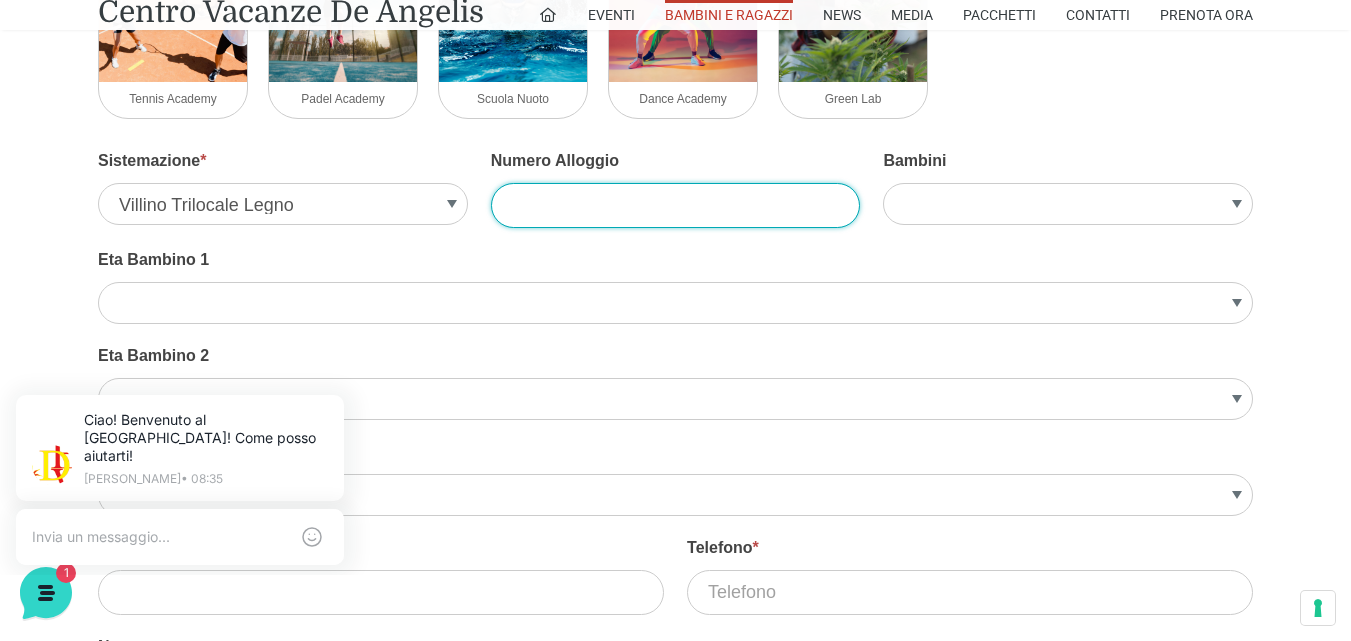 click on "Numero Alloggio" at bounding box center [676, 205] 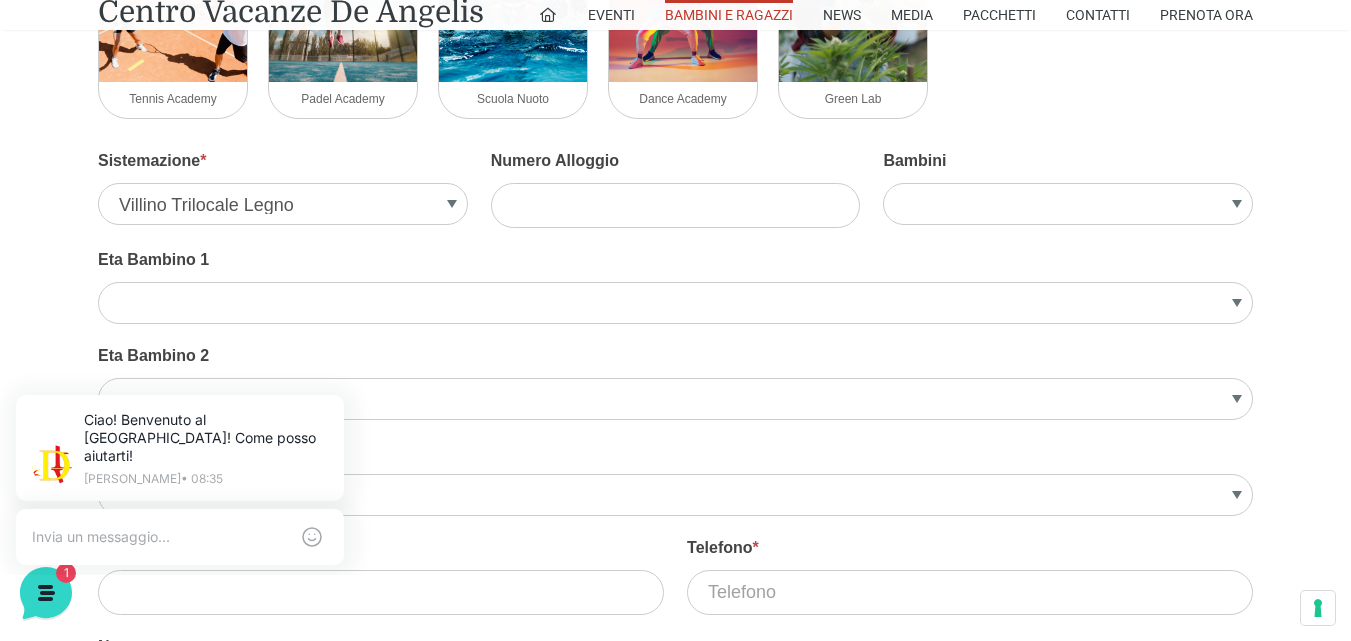 click on "Eta Bambino 1" at bounding box center (675, 265) 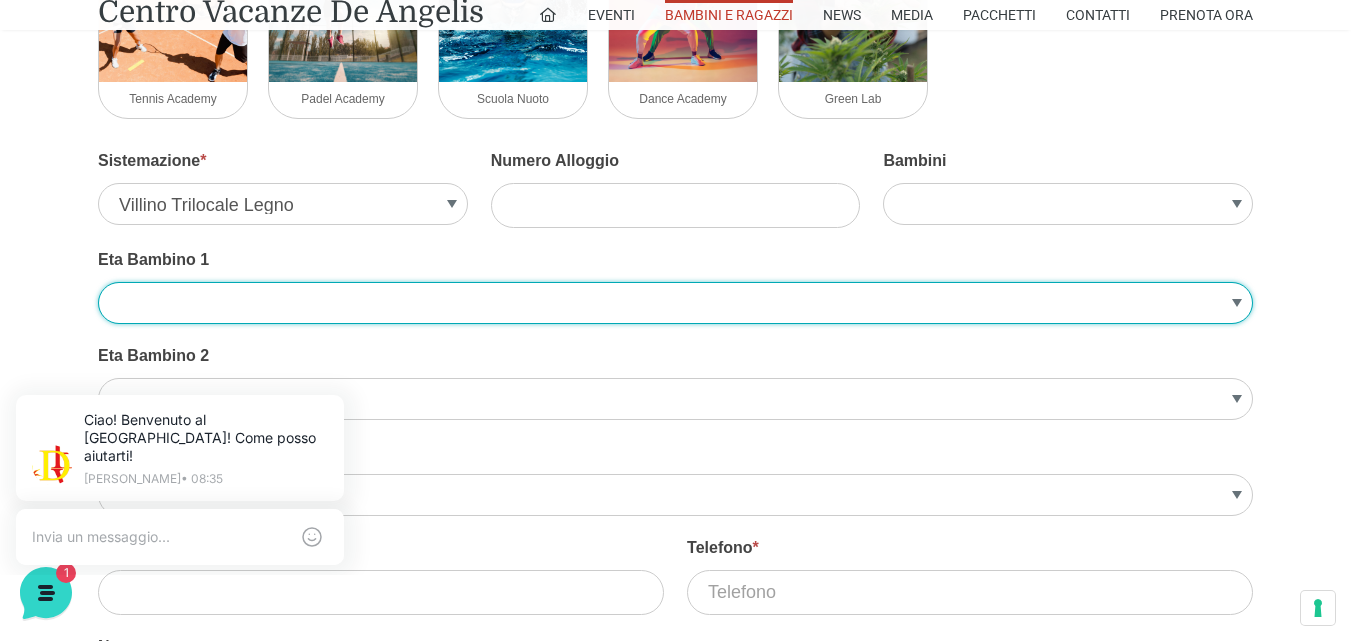 click on "1 2 3 4 5 6 7 8 9 10" at bounding box center [675, 303] 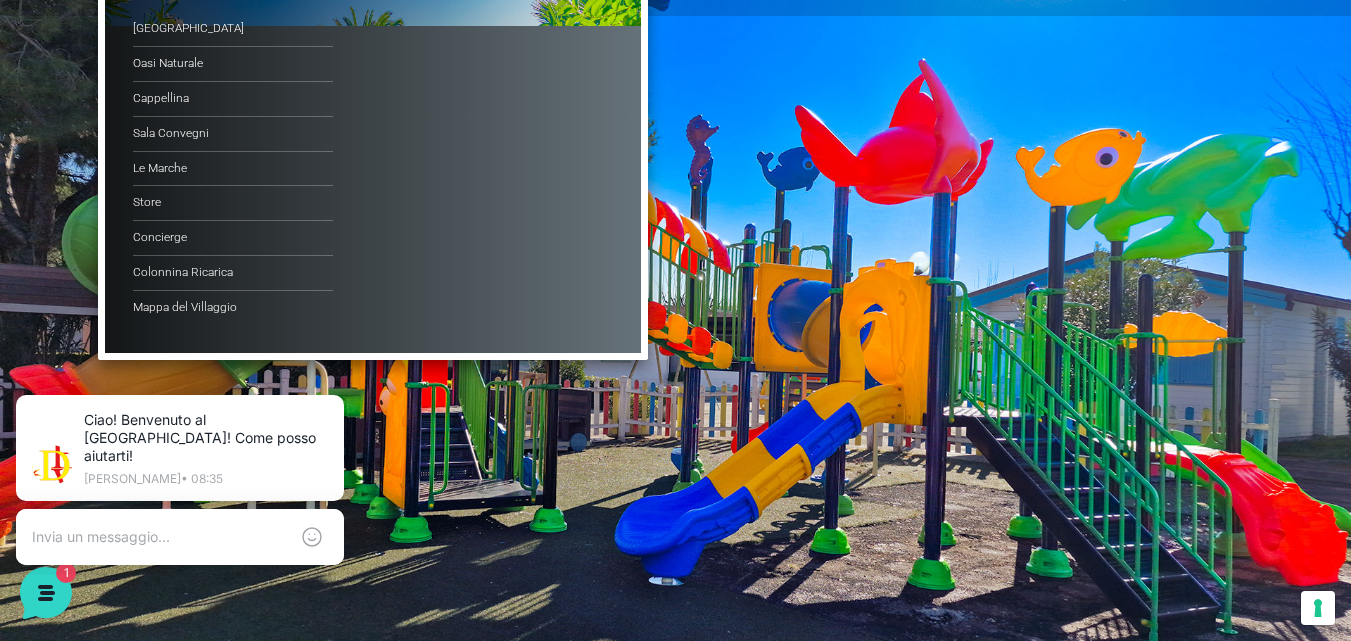 scroll, scrollTop: 0, scrollLeft: 0, axis: both 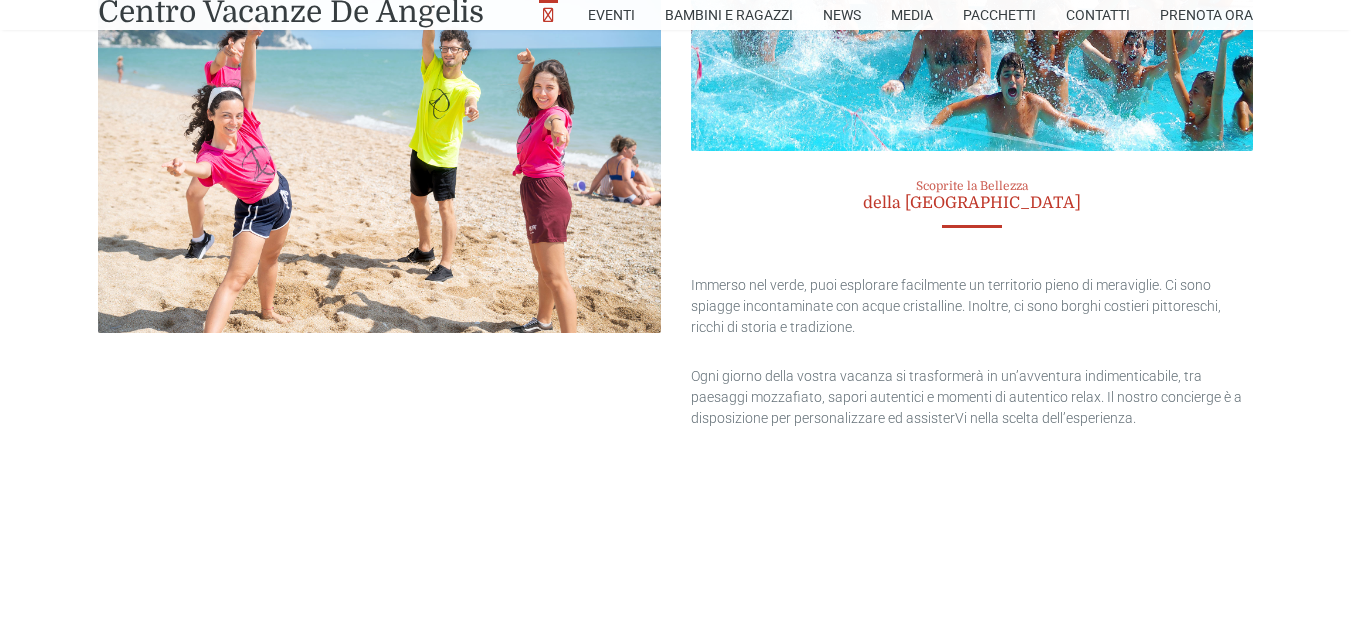 type on "[DATE]" 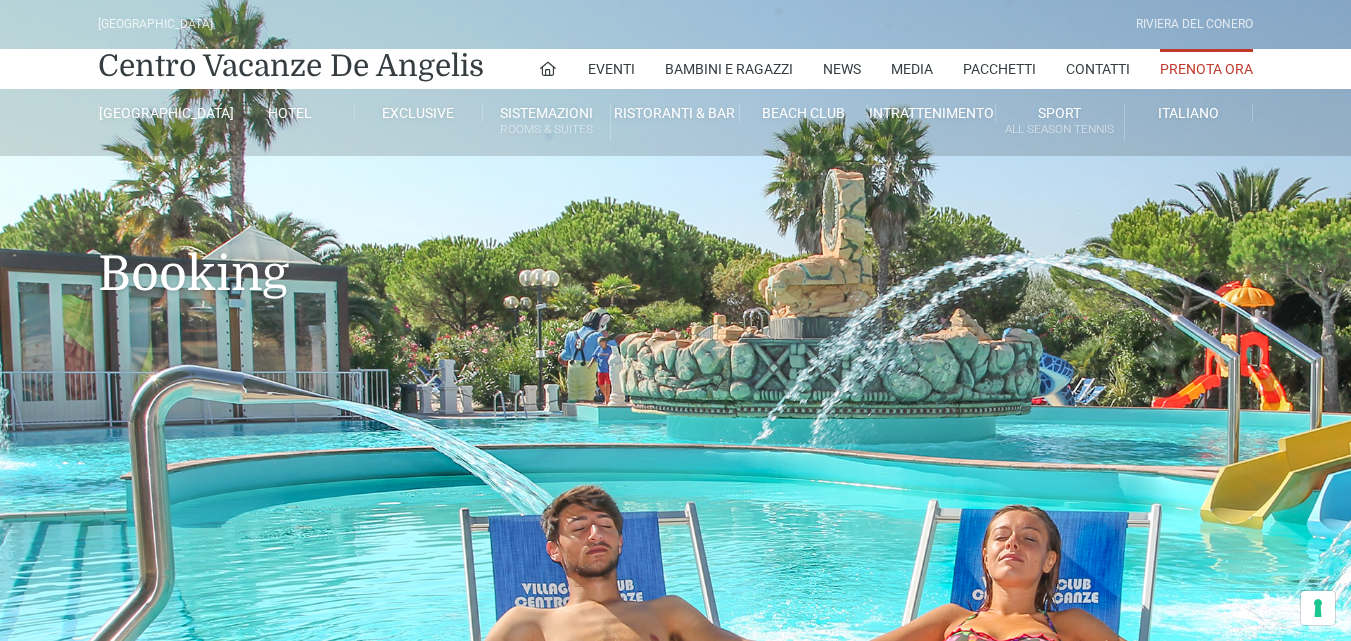 scroll, scrollTop: 0, scrollLeft: 0, axis: both 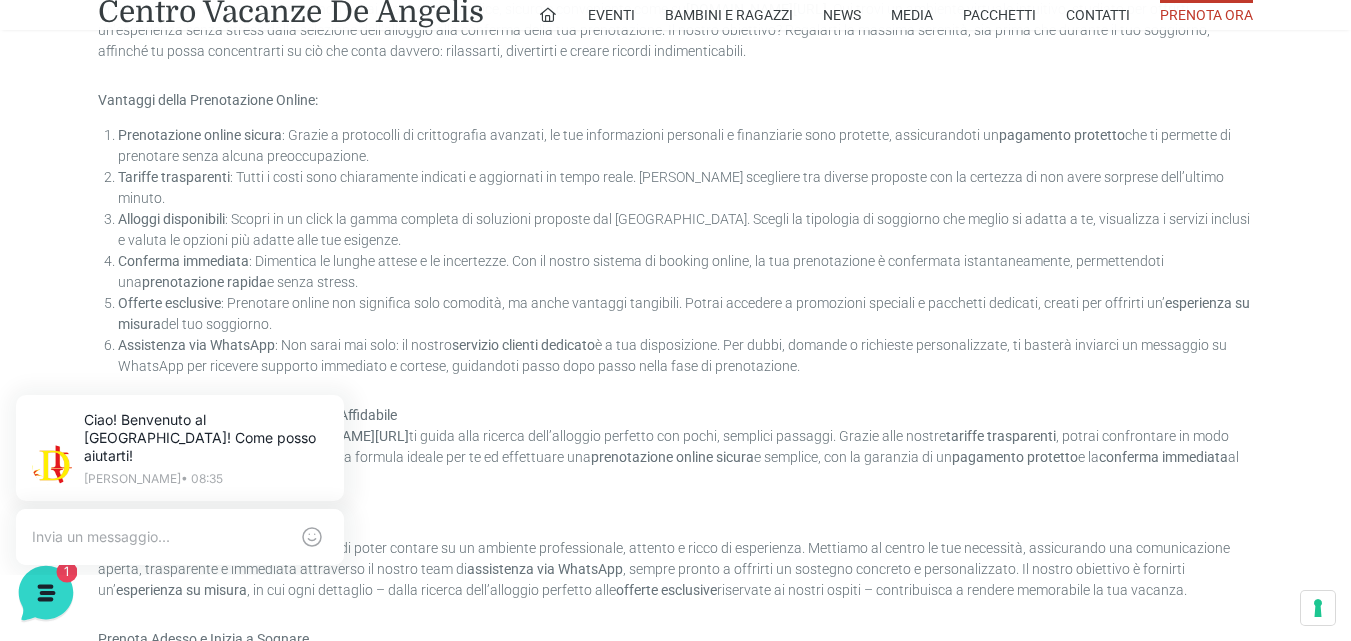 click 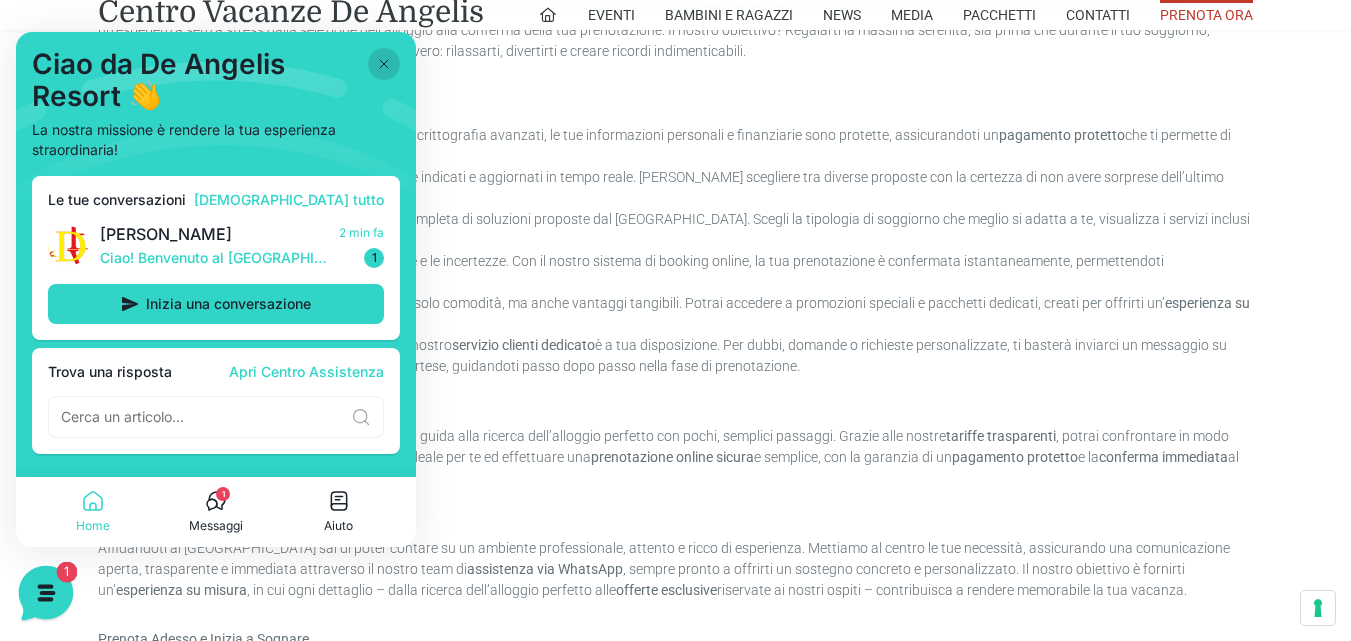 click 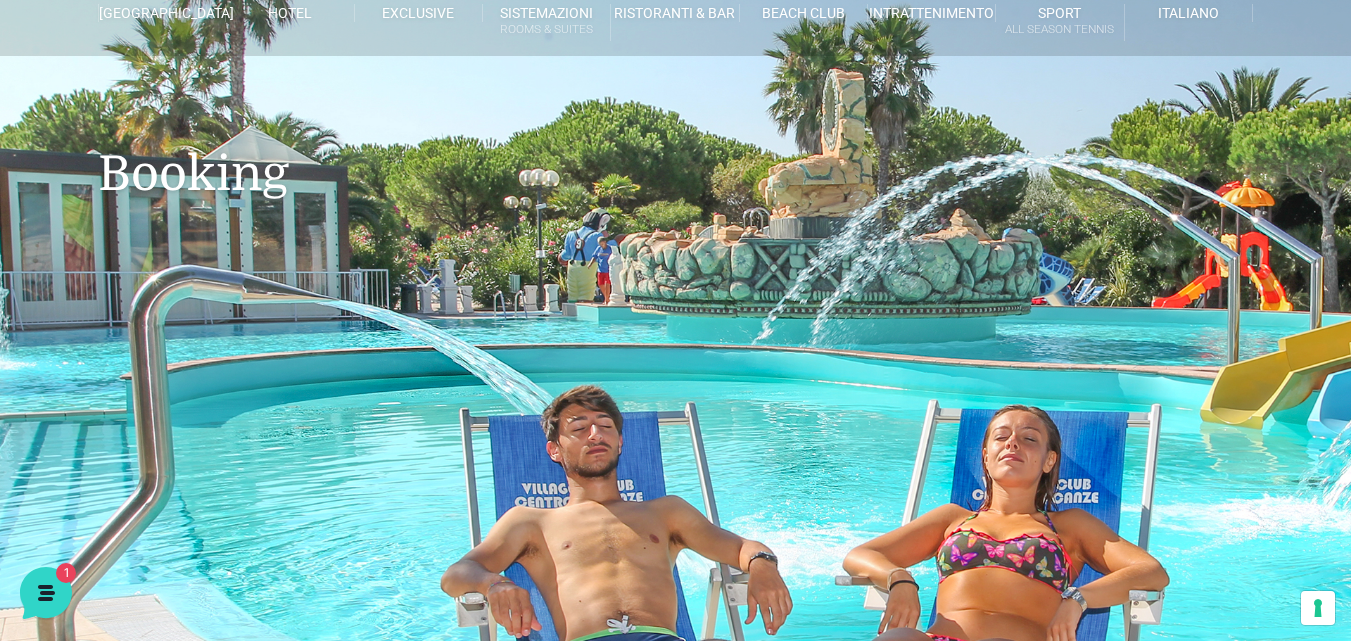 scroll, scrollTop: 0, scrollLeft: 0, axis: both 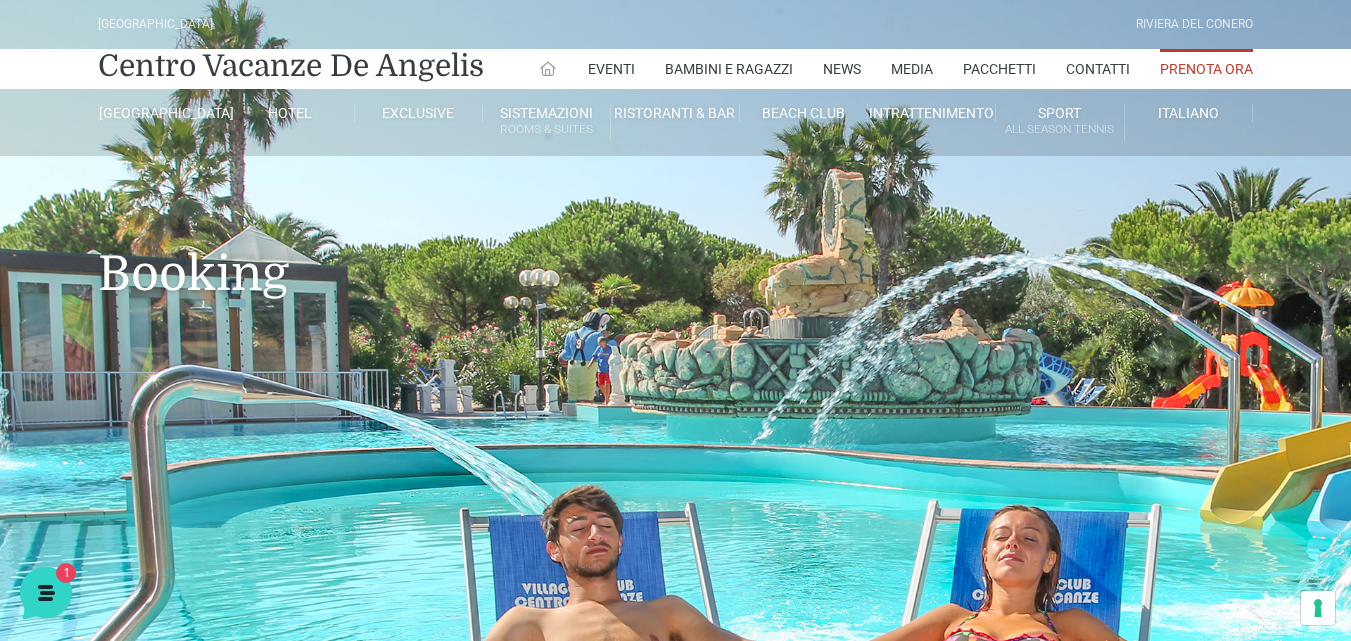 click at bounding box center (548, 69) 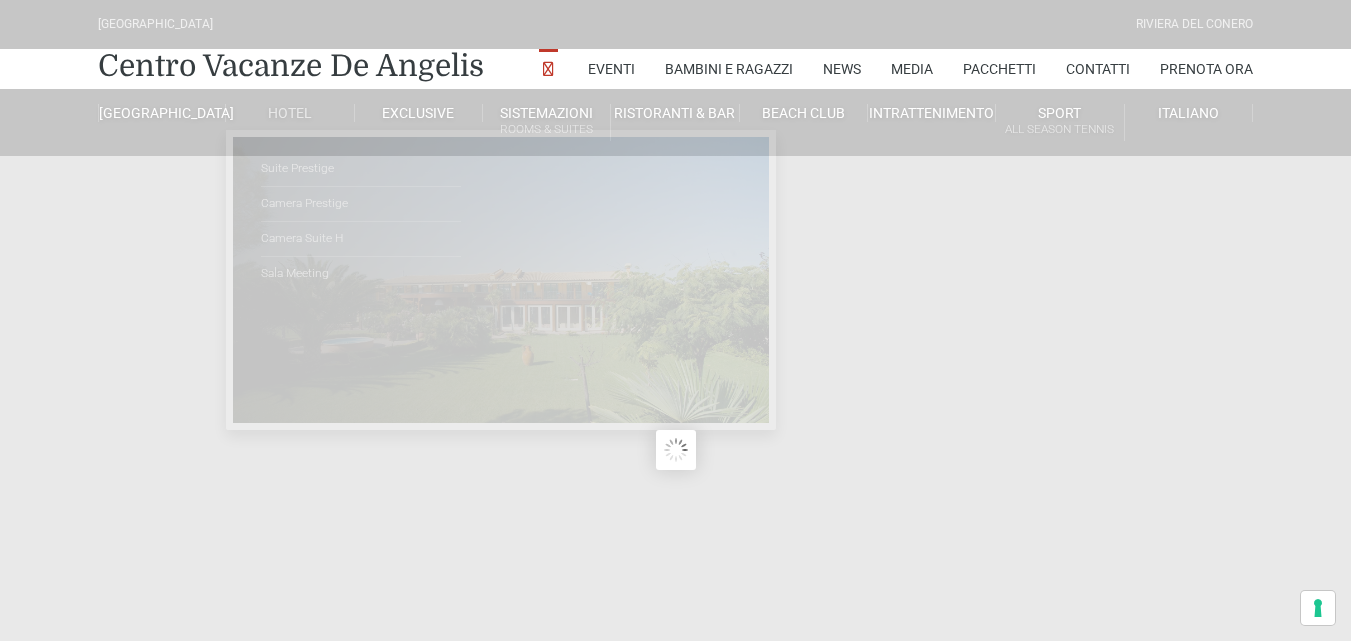 scroll, scrollTop: 0, scrollLeft: 0, axis: both 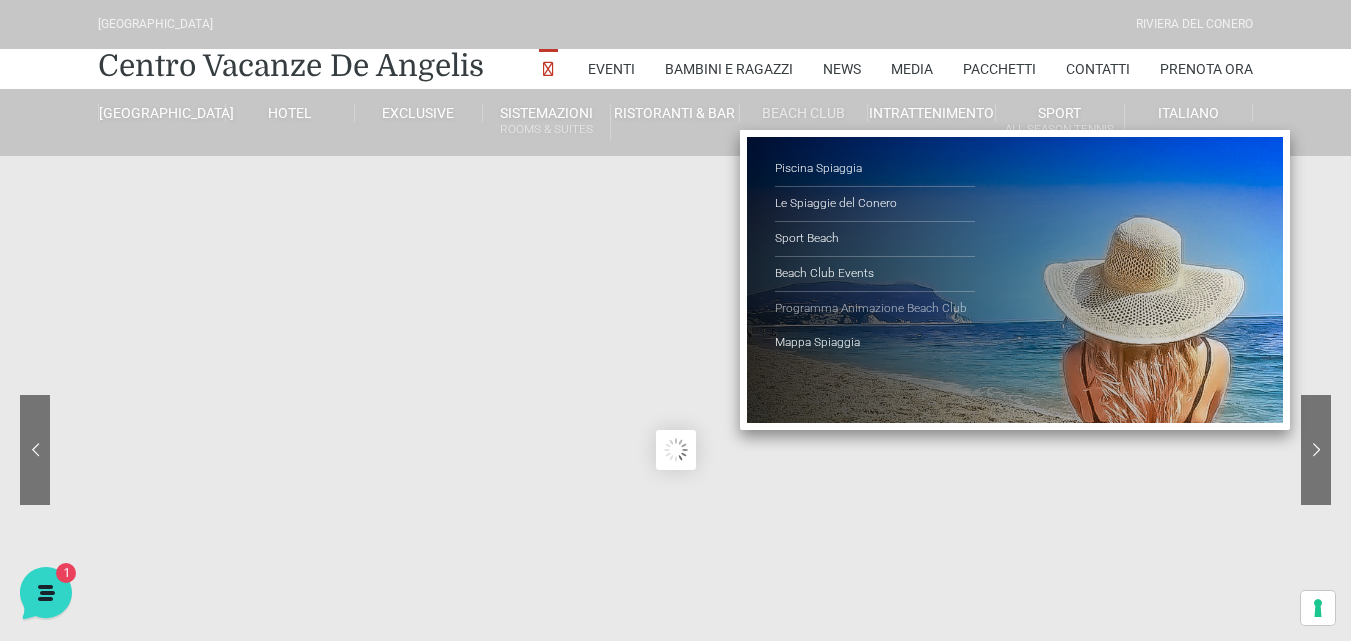 click on "Programma Animazione Beach Club" at bounding box center (875, 309) 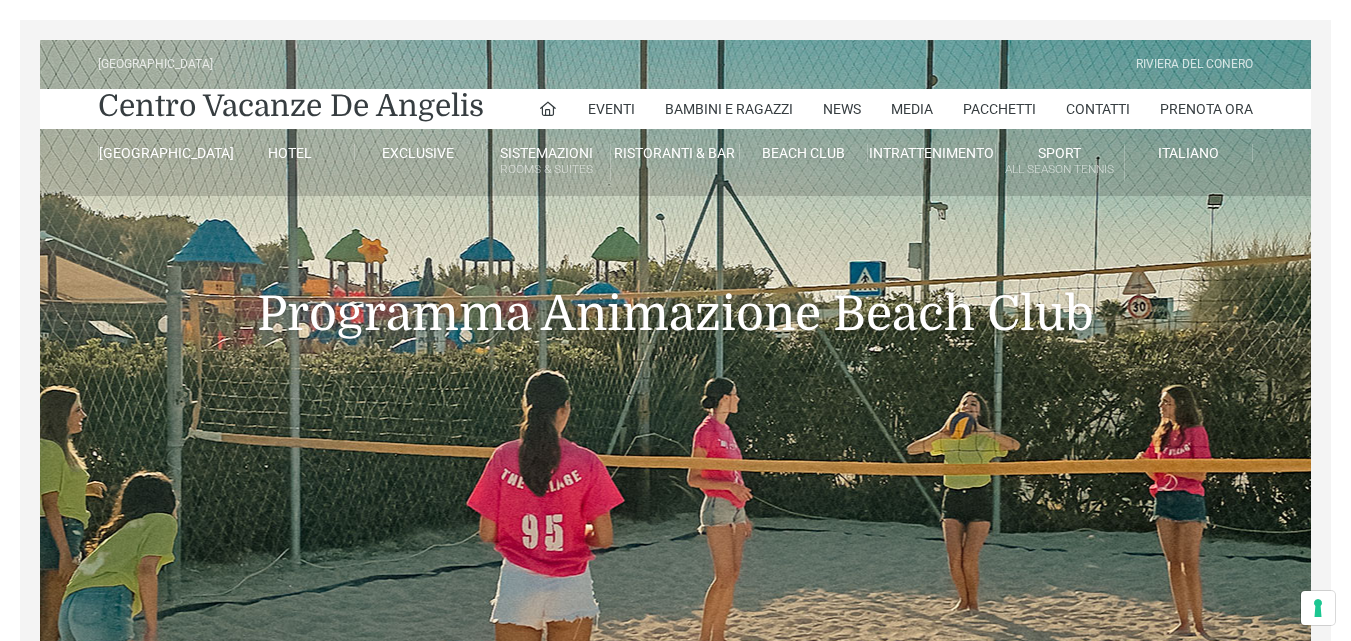 scroll, scrollTop: 0, scrollLeft: 0, axis: both 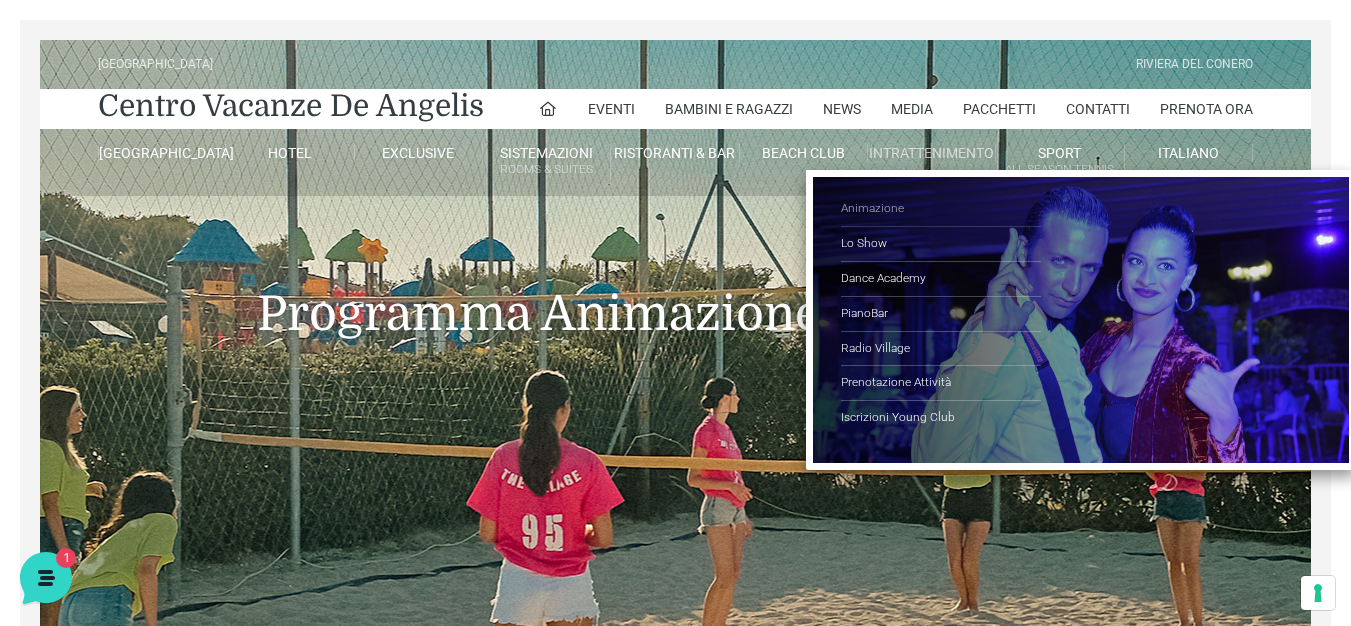 click on "Animazione" at bounding box center [941, 209] 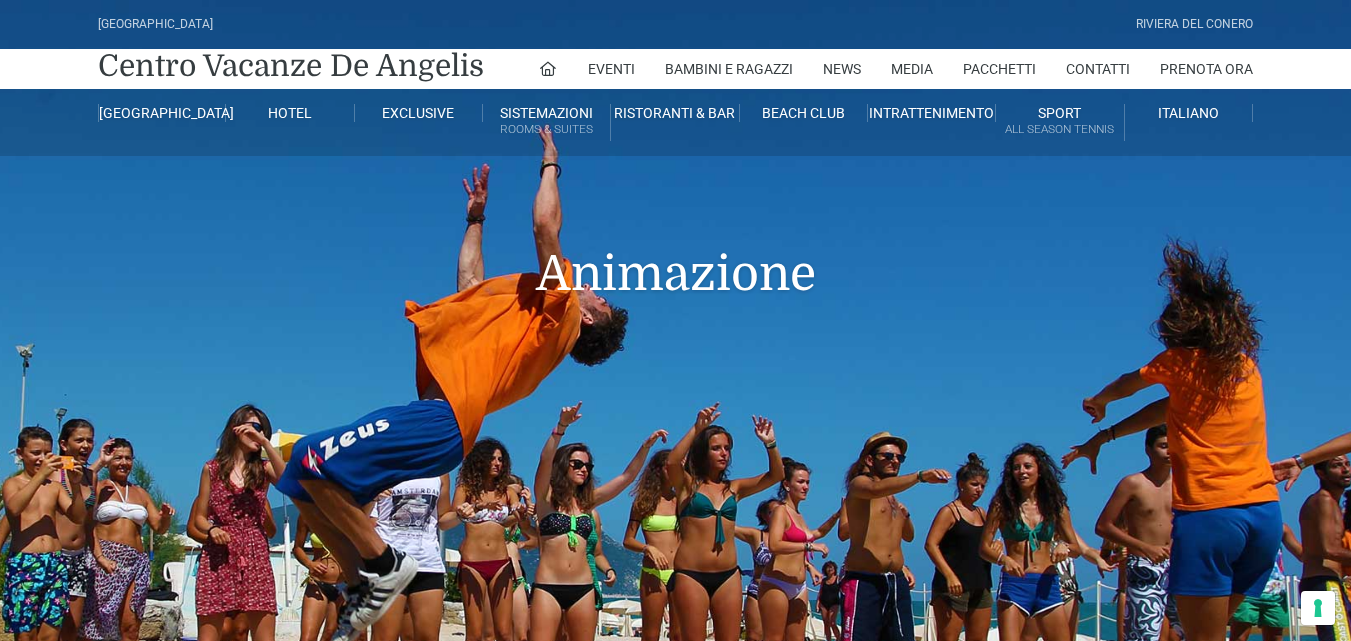 scroll, scrollTop: 200, scrollLeft: 0, axis: vertical 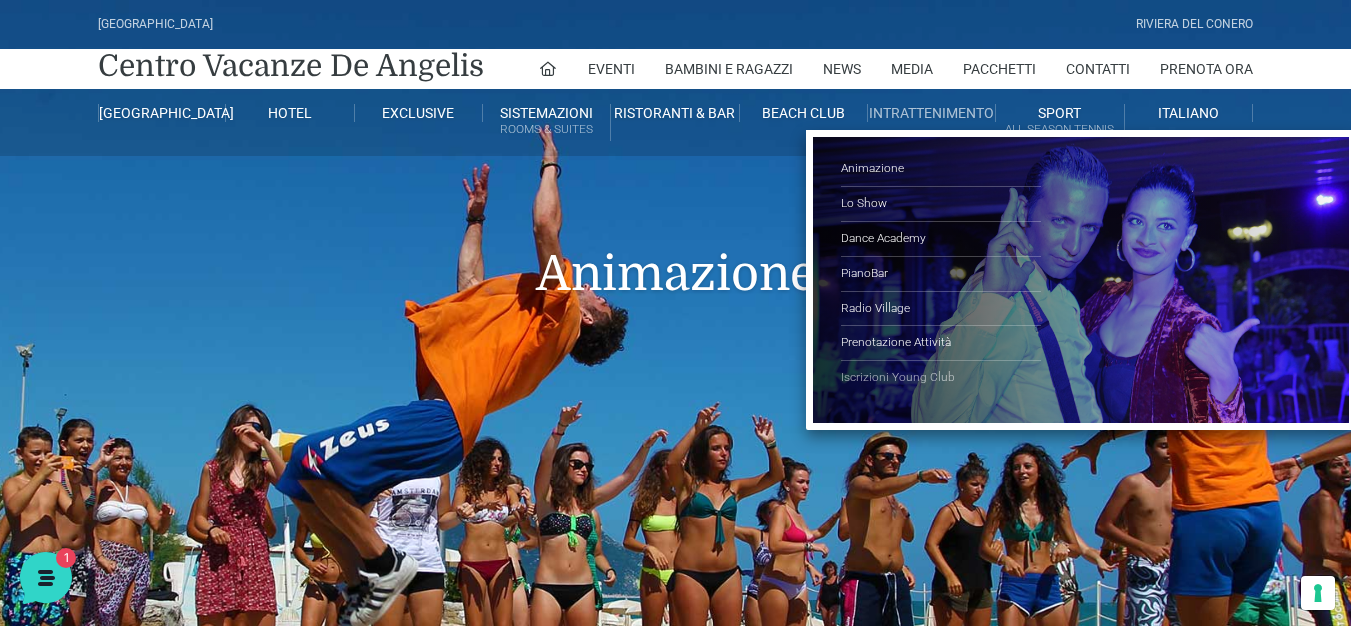click on "Iscrizioni Young Club" at bounding box center (941, 378) 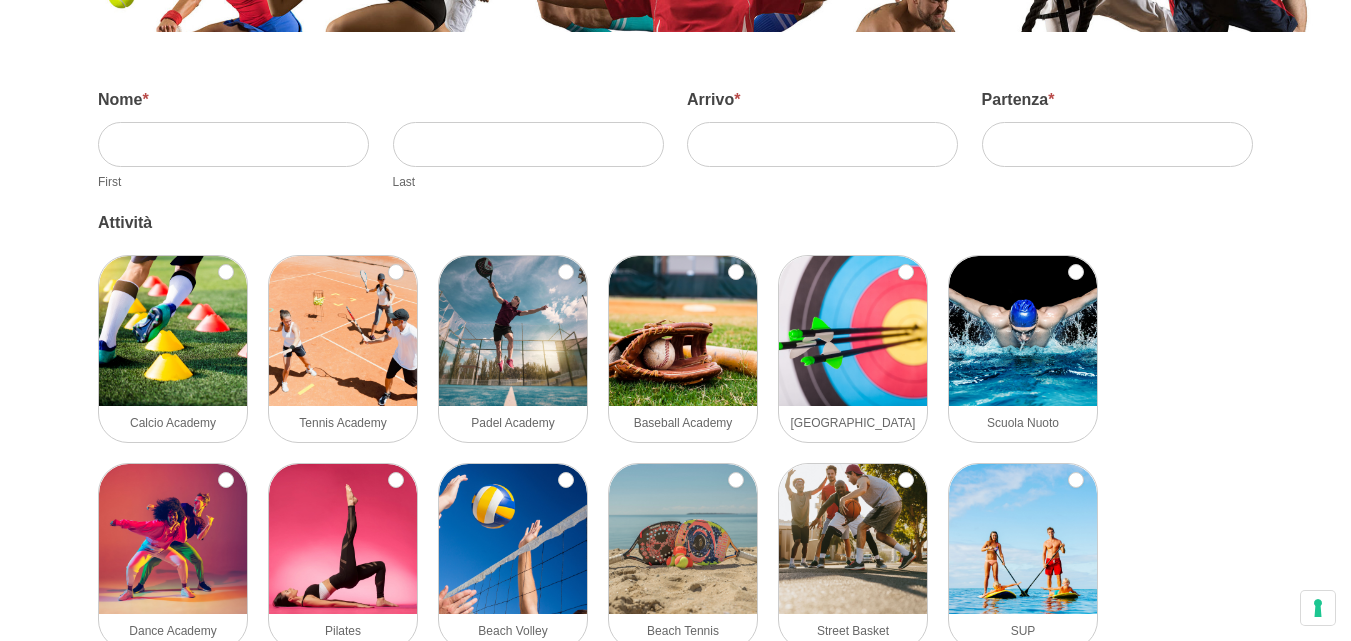 scroll, scrollTop: 300, scrollLeft: 0, axis: vertical 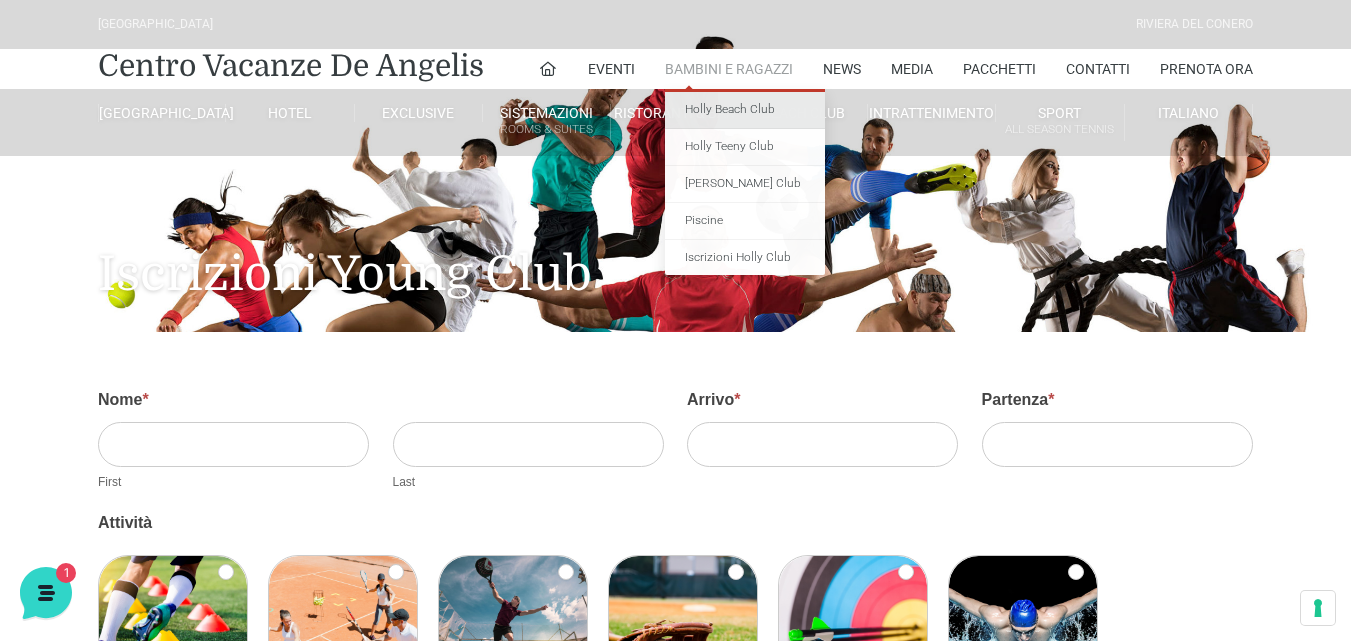 click on "Holly Beach Club" at bounding box center (745, 110) 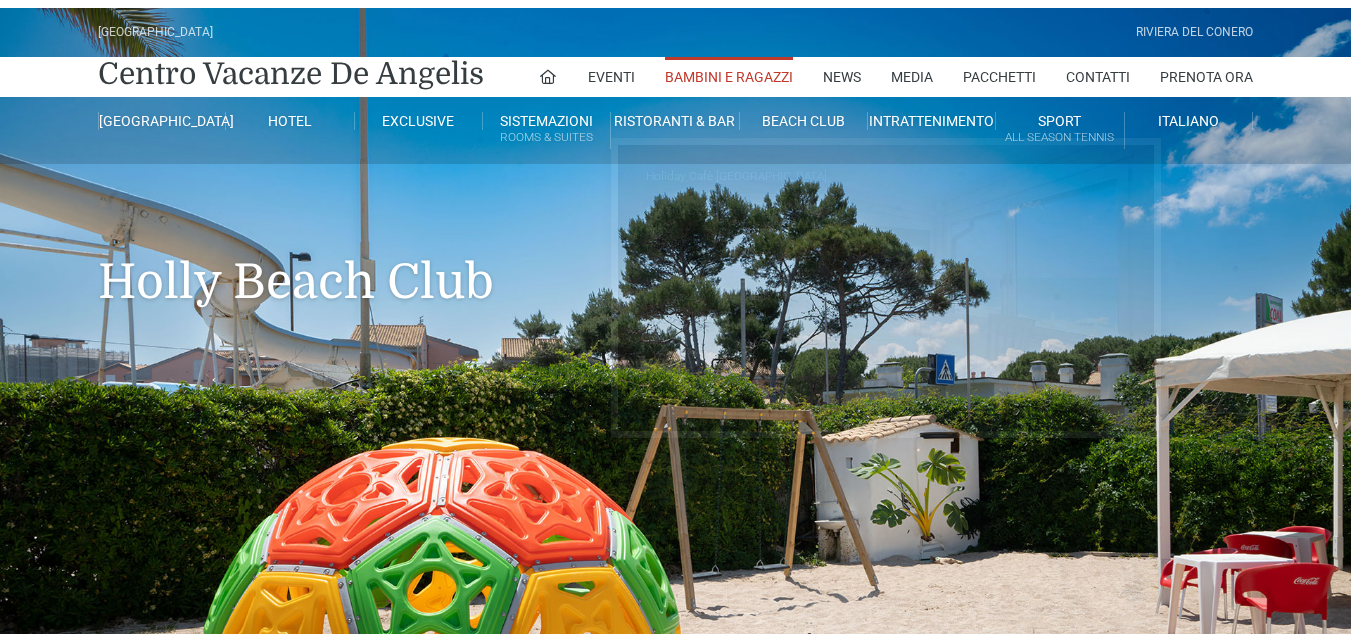 scroll, scrollTop: 0, scrollLeft: 0, axis: both 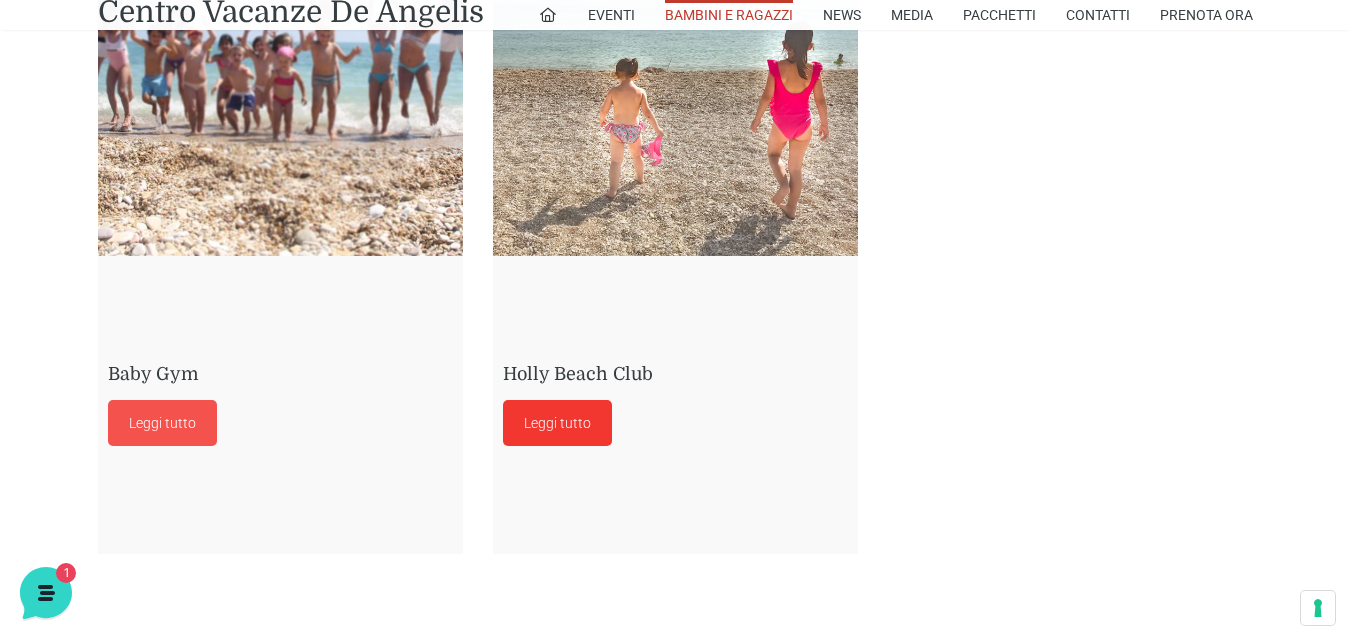 click on "Leggi tutto" at bounding box center [557, 423] 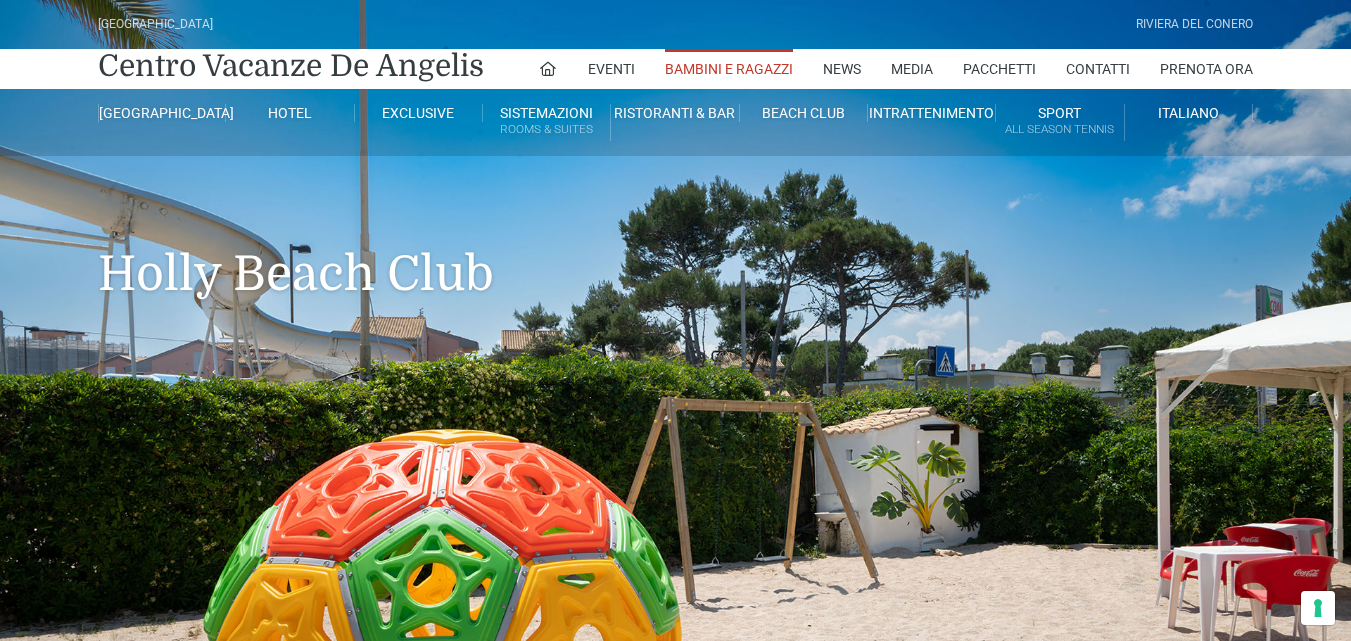 scroll, scrollTop: 900, scrollLeft: 0, axis: vertical 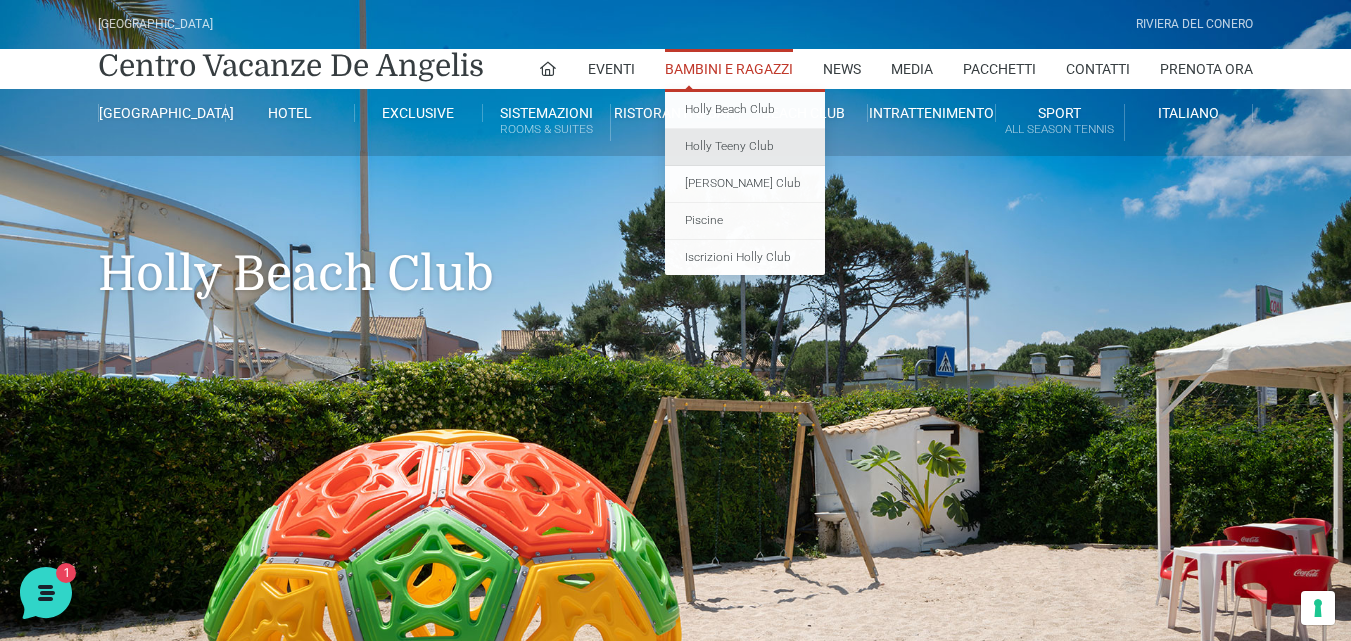 click on "Holly Teeny Club" at bounding box center [745, 147] 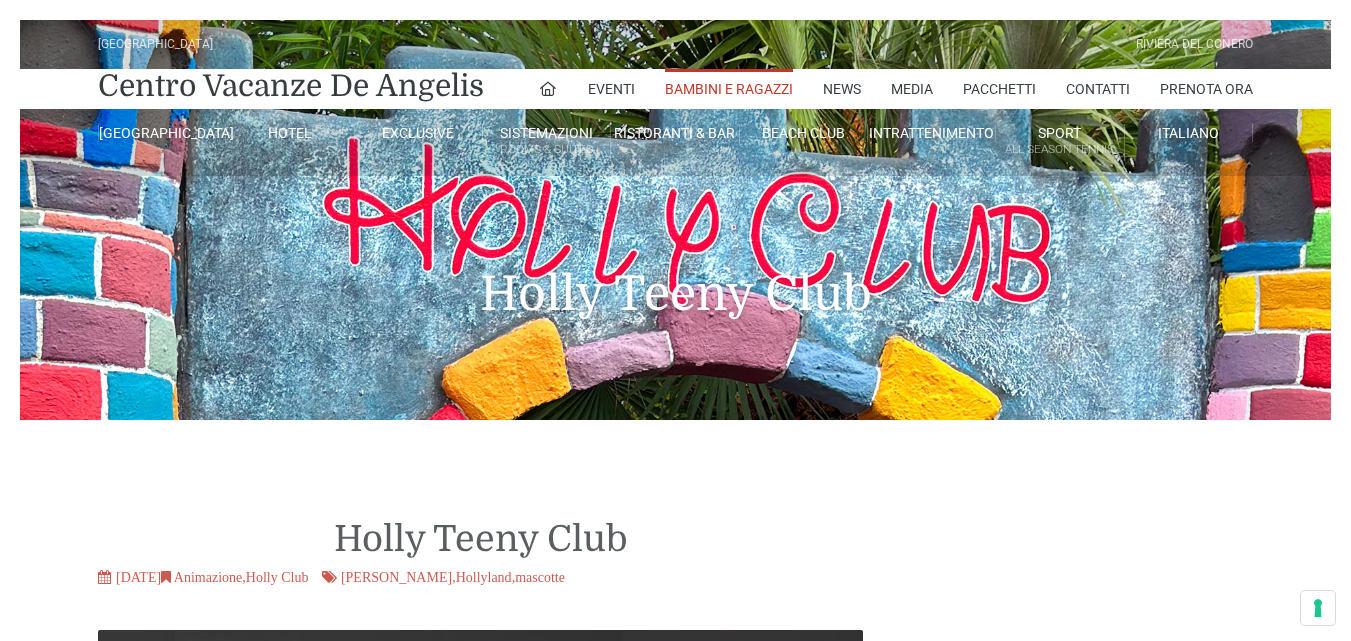 scroll, scrollTop: 0, scrollLeft: 0, axis: both 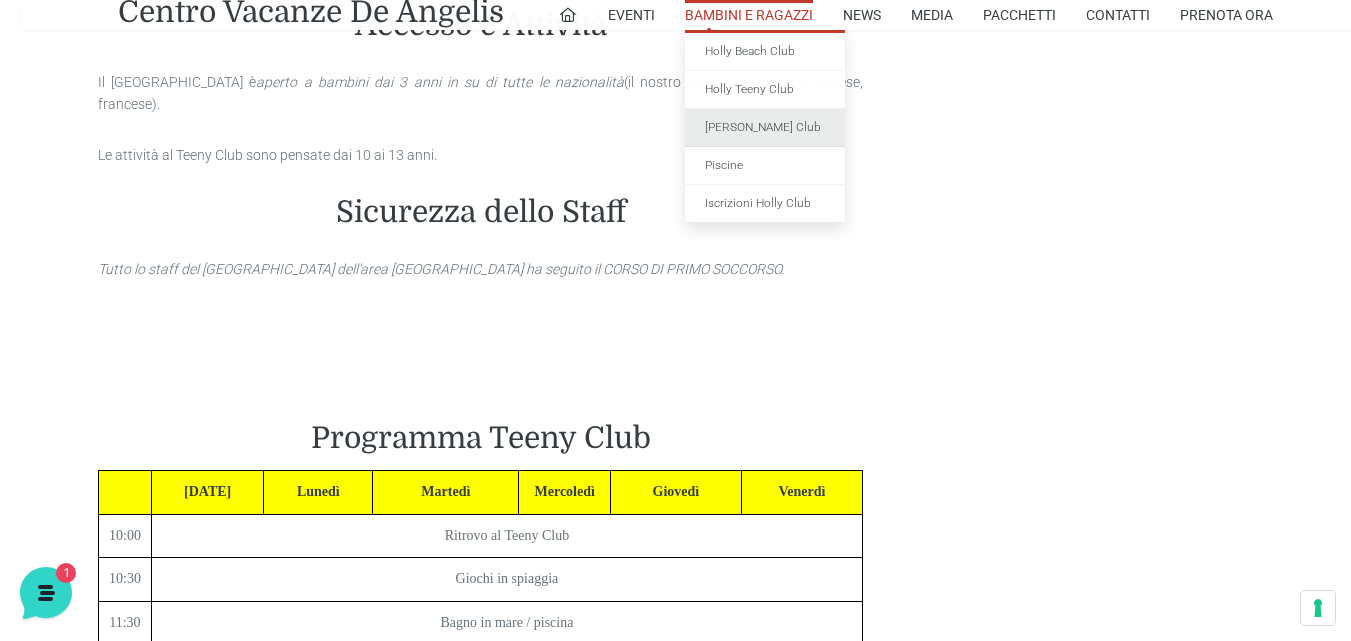click on "[PERSON_NAME] Club" at bounding box center [765, 128] 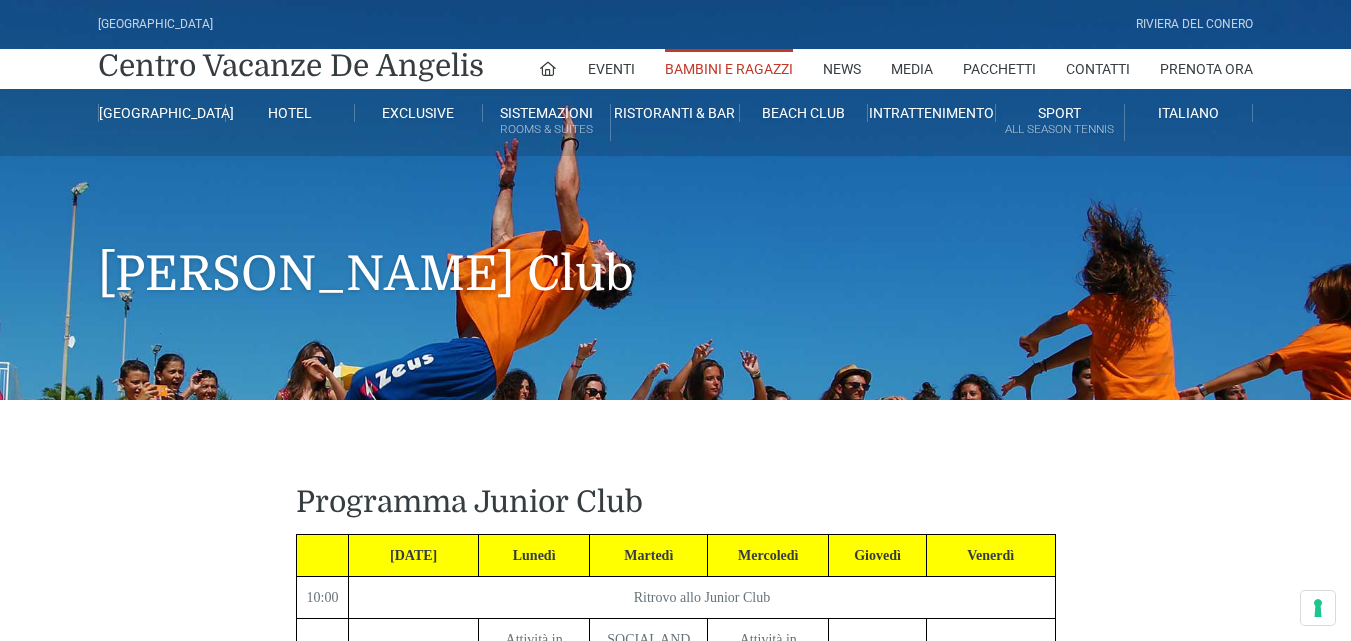 scroll, scrollTop: 300, scrollLeft: 0, axis: vertical 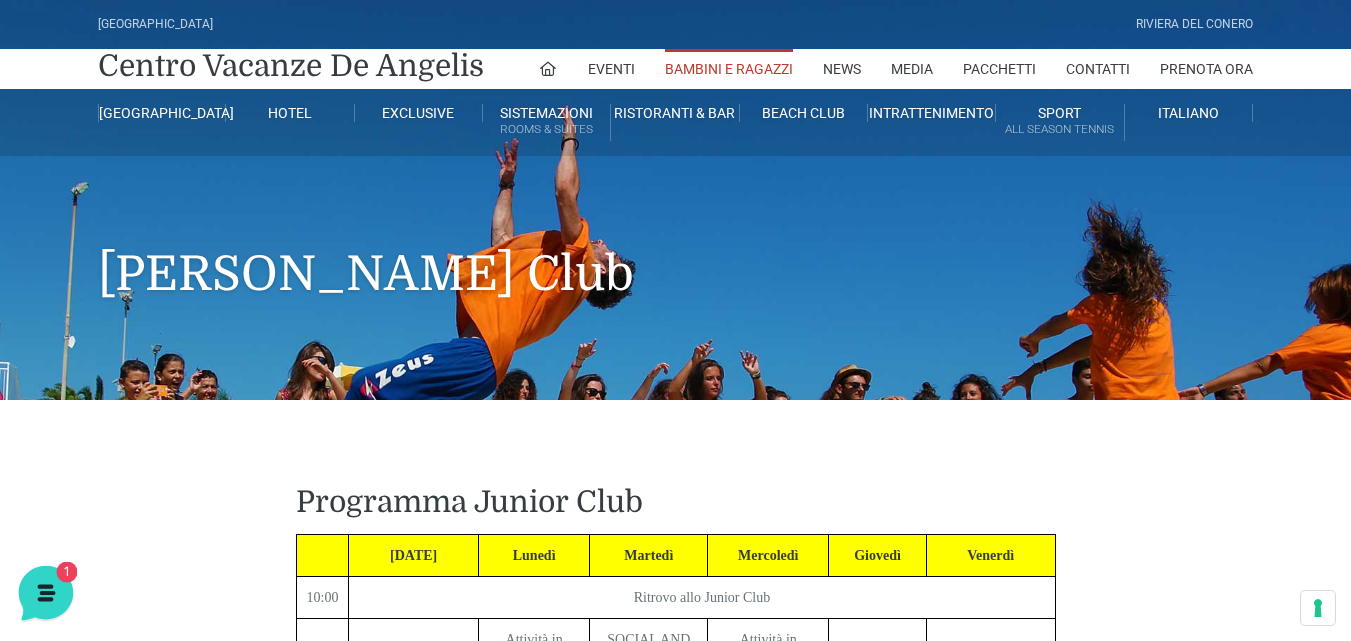 click 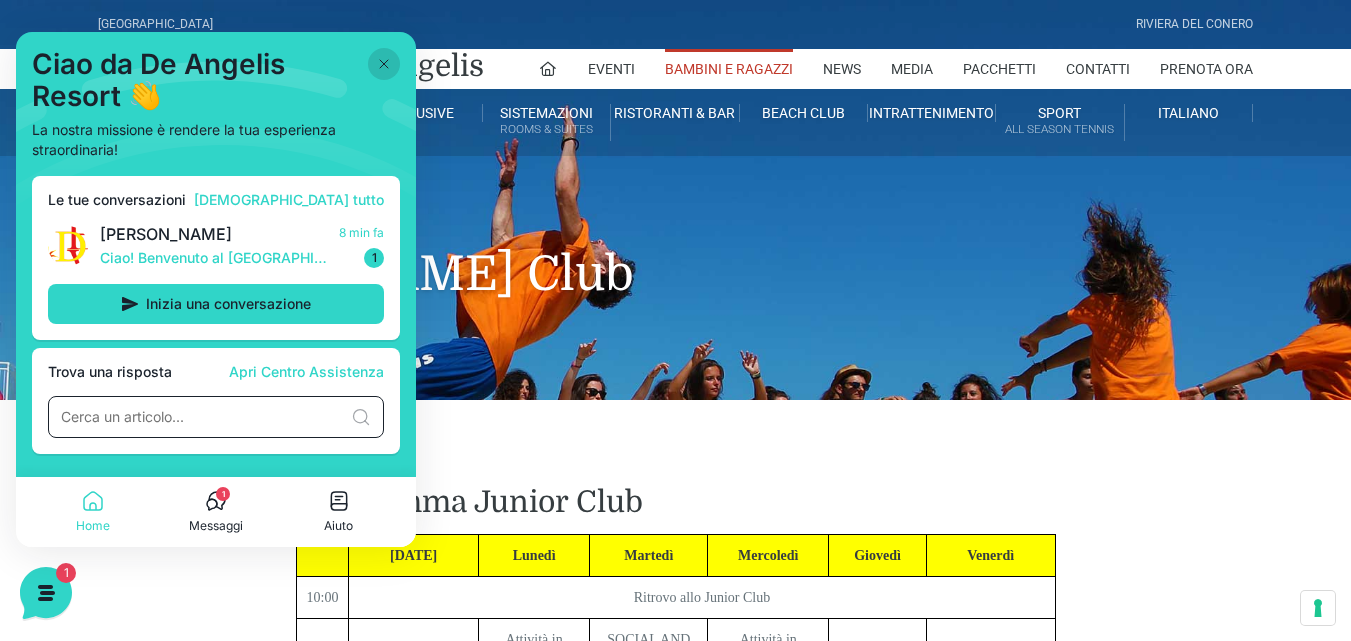 click at bounding box center [202, 417] 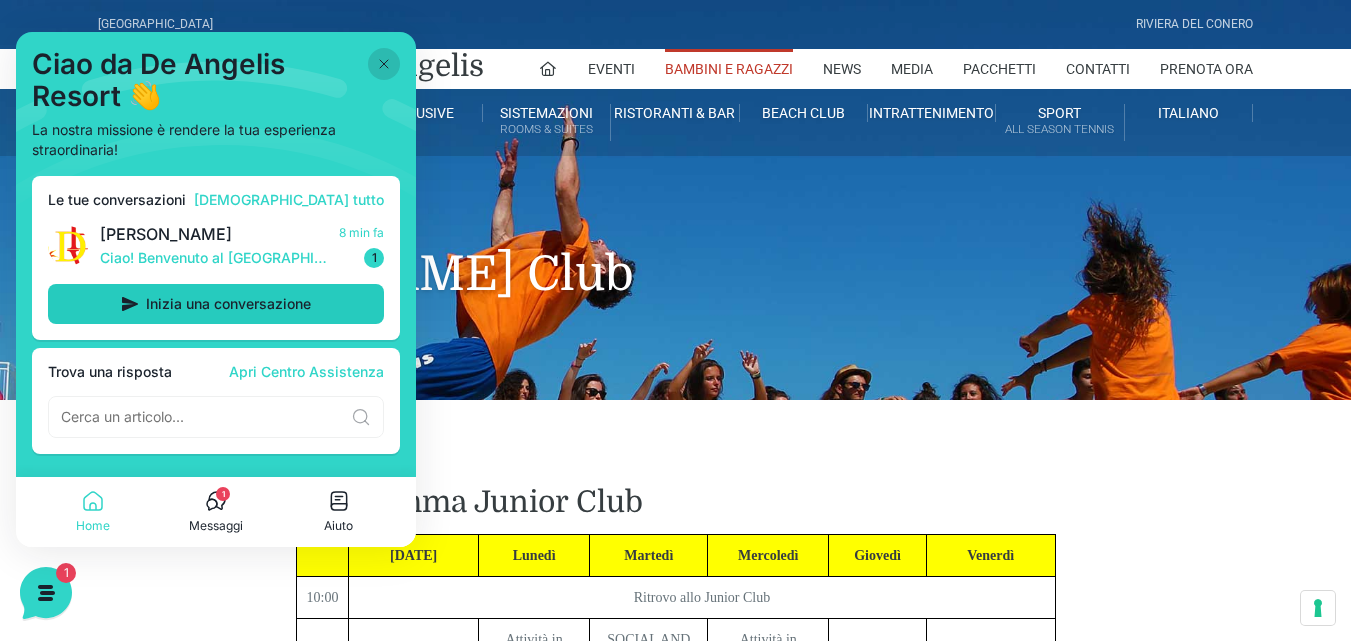 click on "Inizia una conversazione" at bounding box center [216, 304] 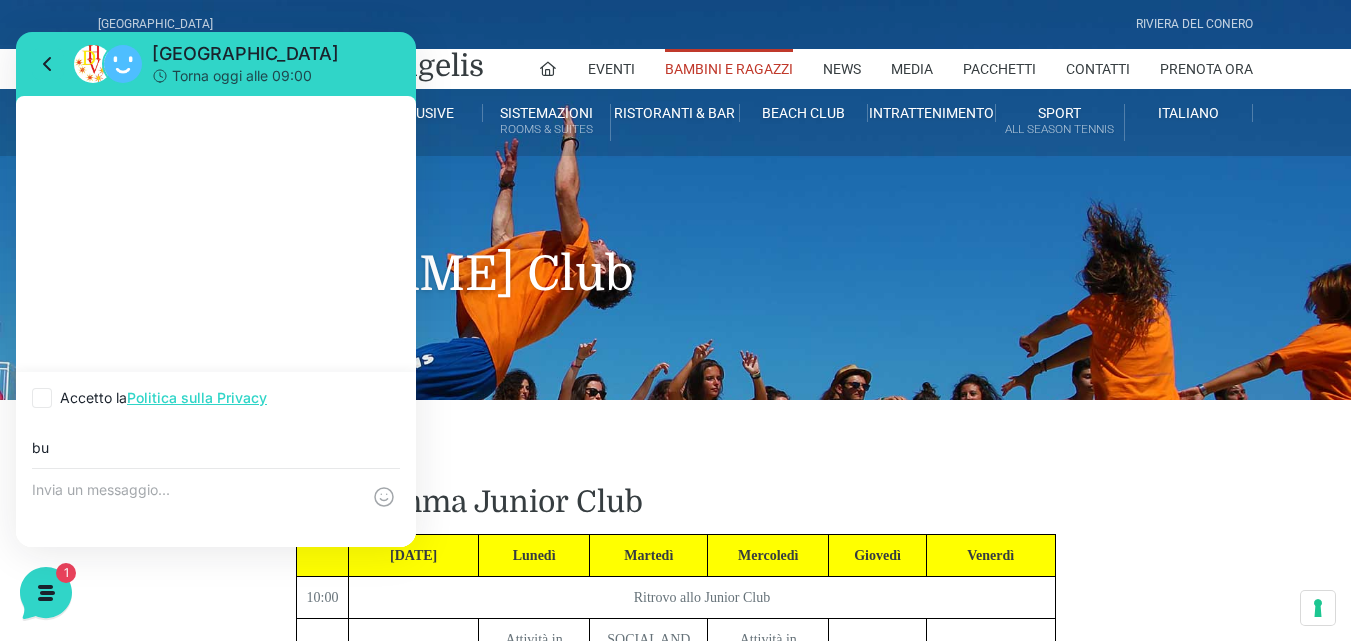 type on "b" 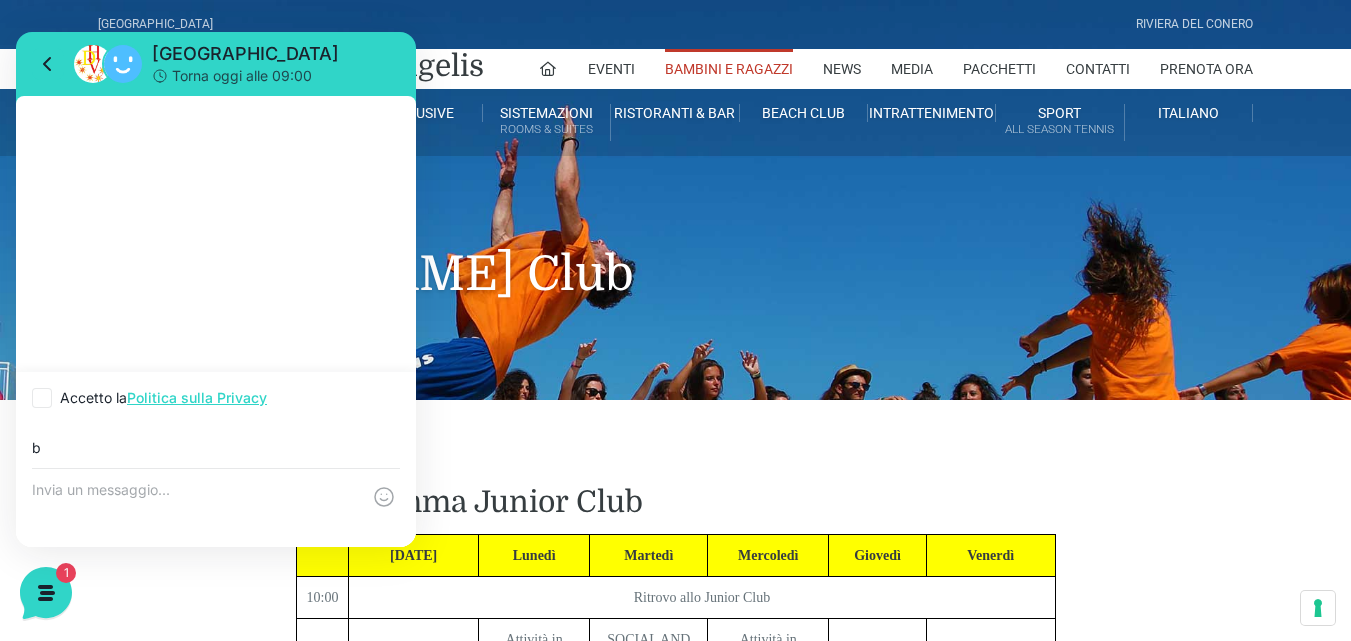 type 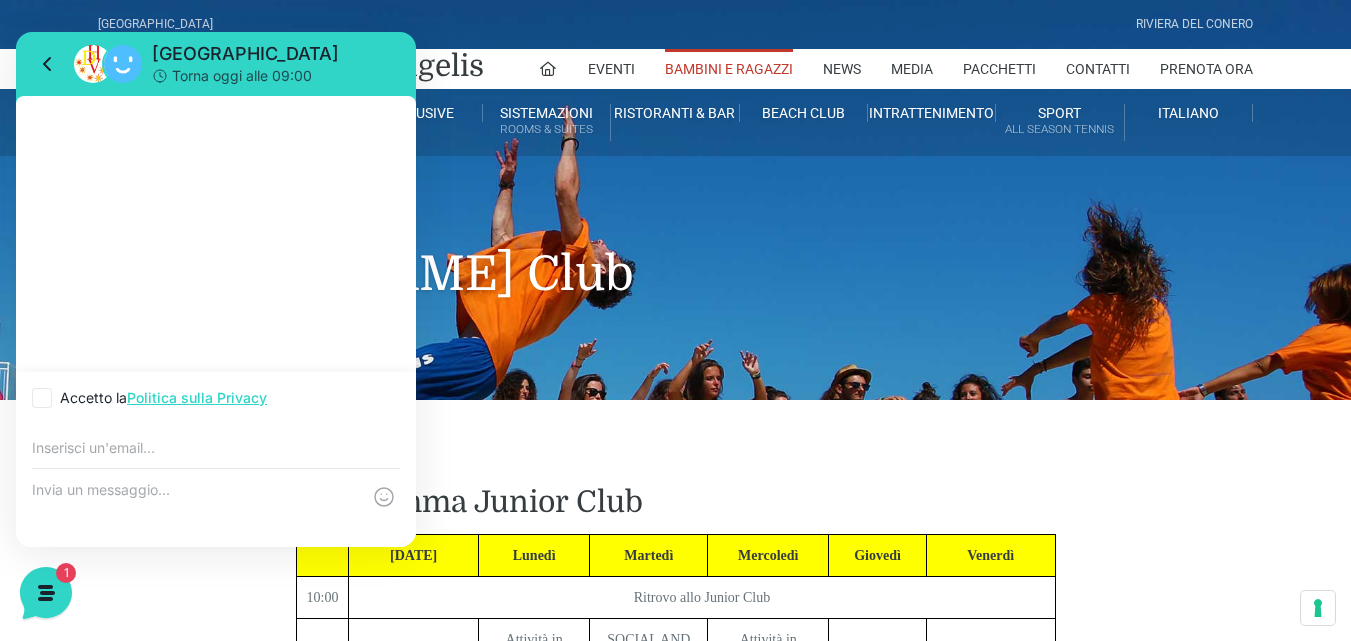 click at bounding box center [196, 508] 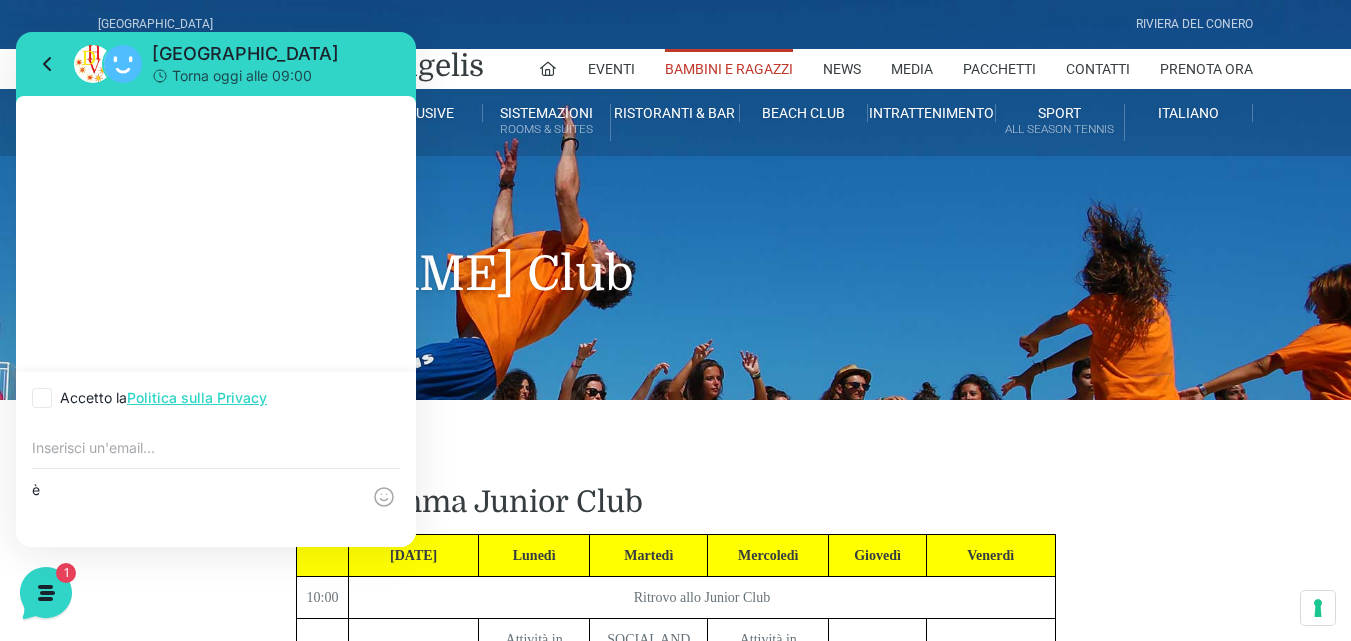 type on "è" 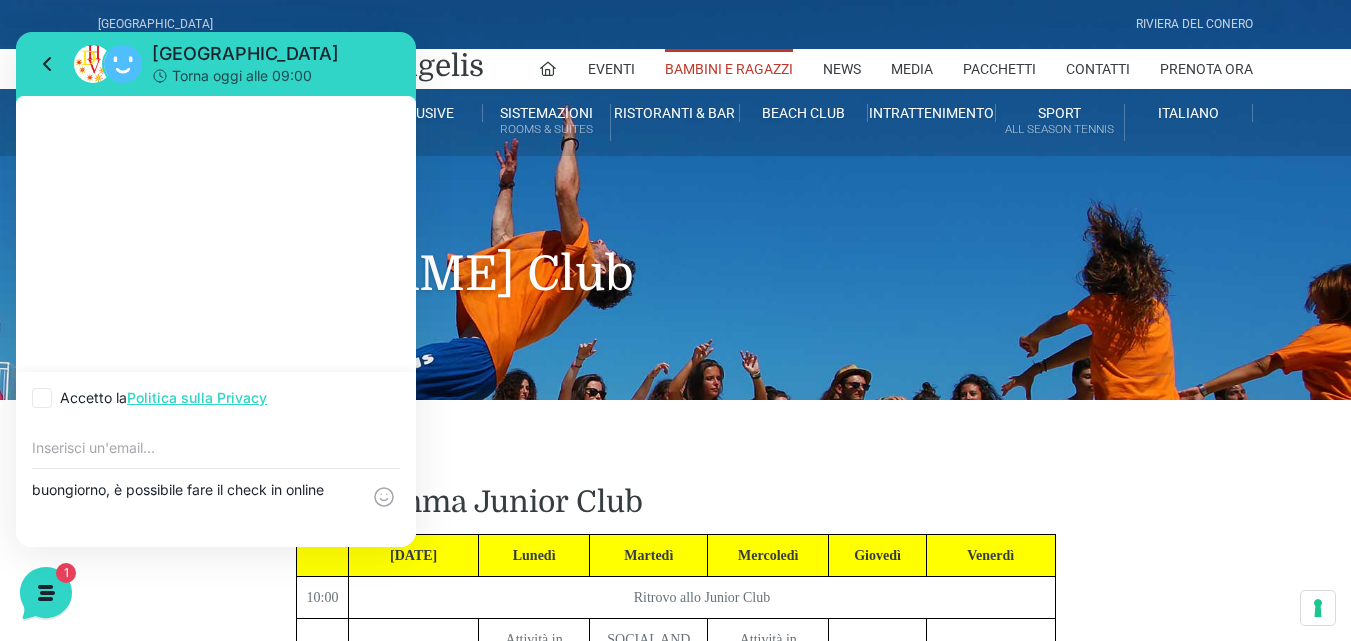 type on "buongiorno, è possibile fare il check in online?" 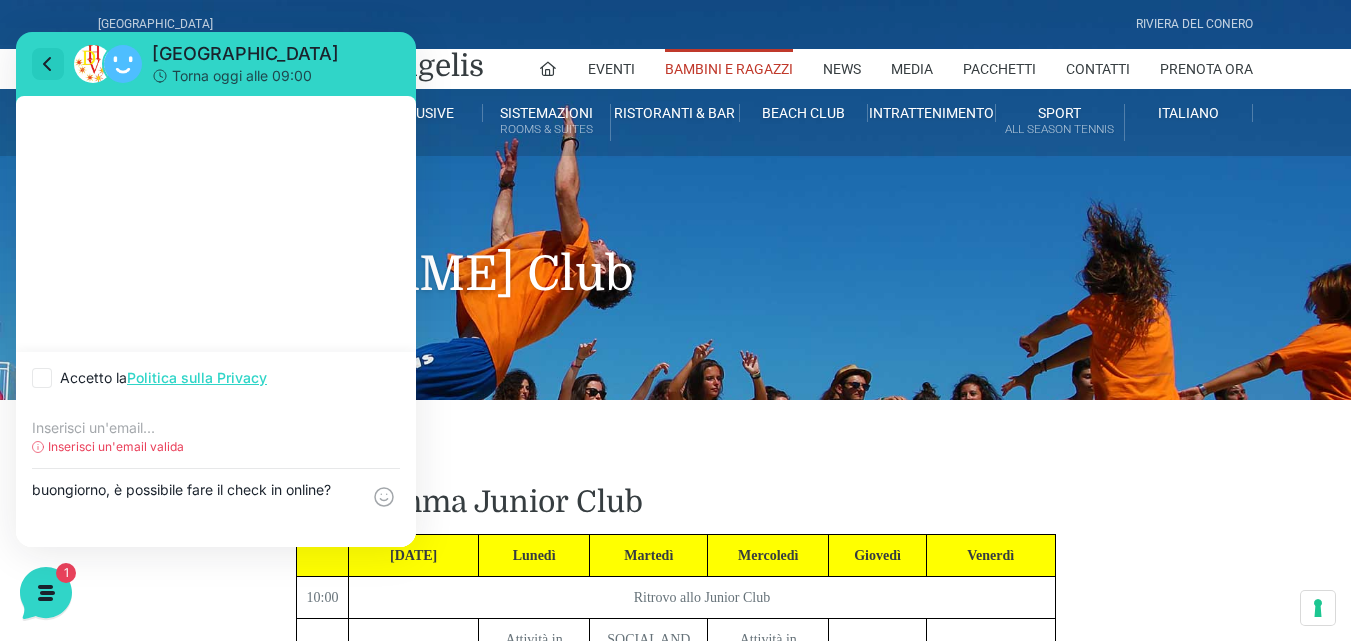 click 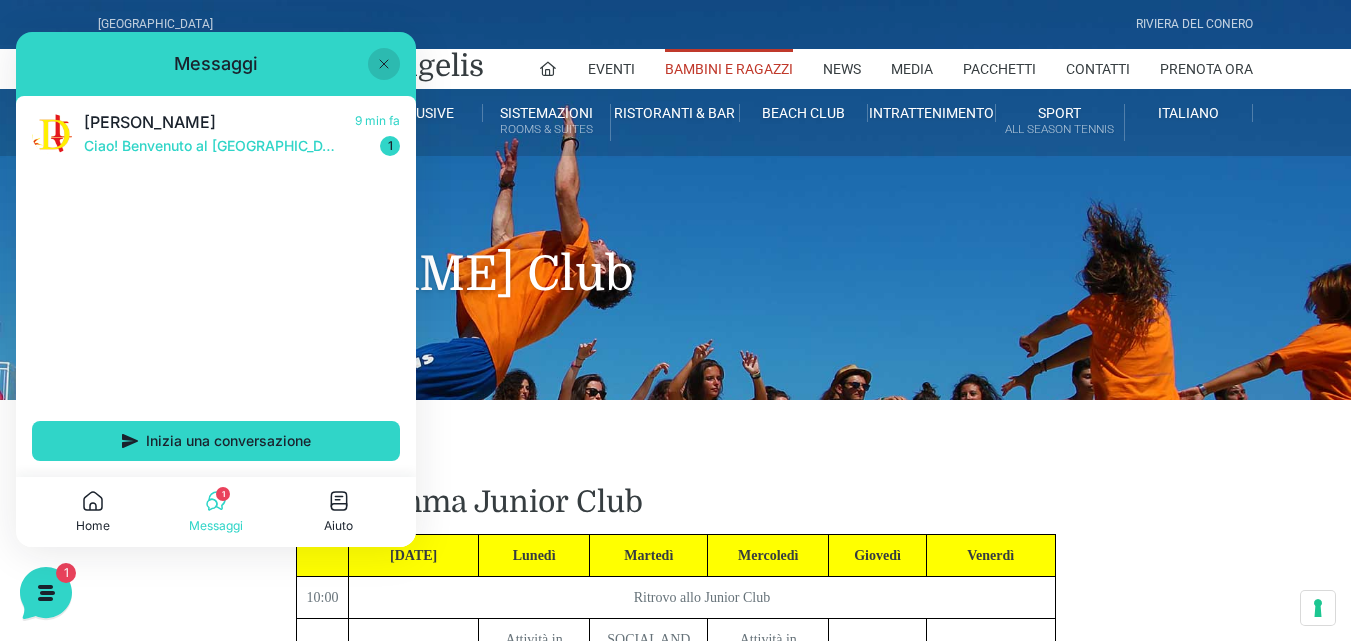 click at bounding box center (384, 64) 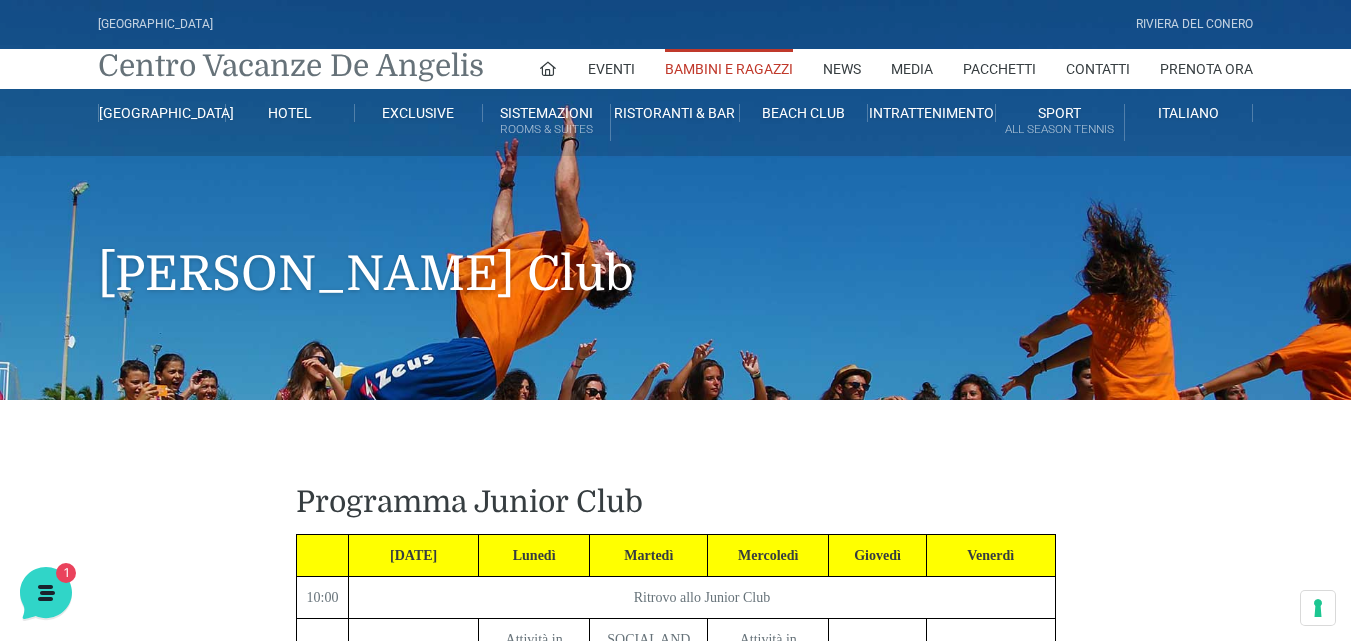 click on "Centro Vacanze De Angelis" at bounding box center (291, 66) 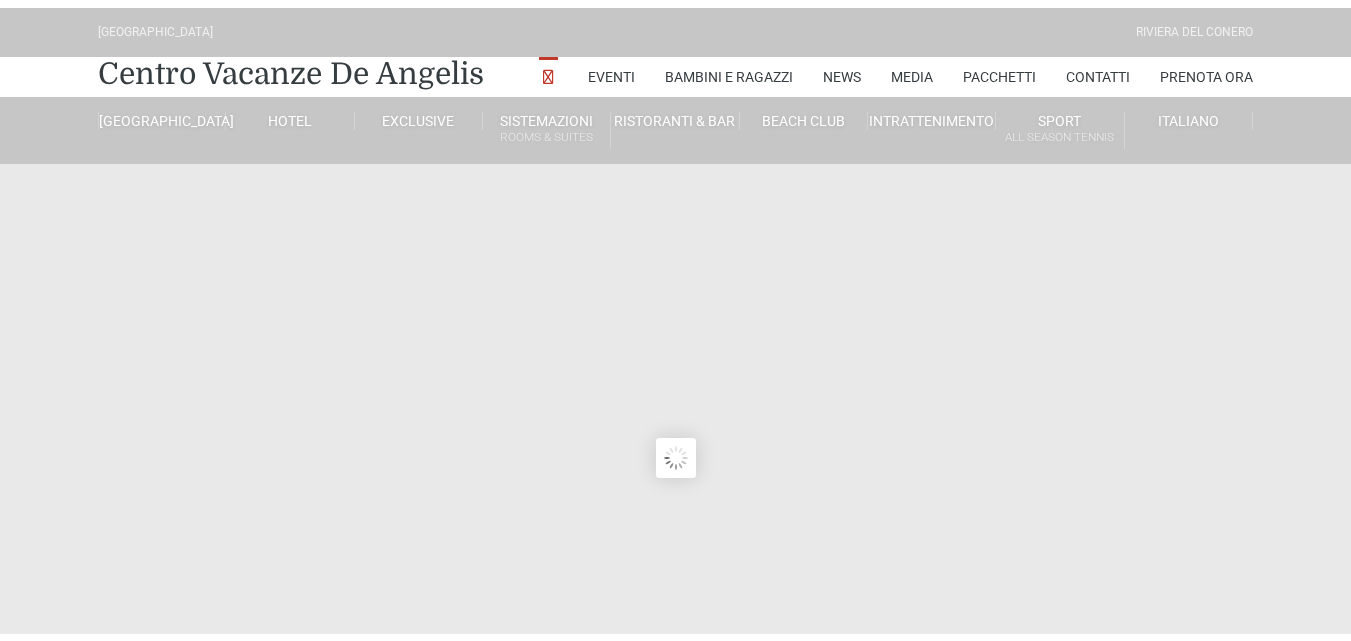 scroll, scrollTop: 0, scrollLeft: 0, axis: both 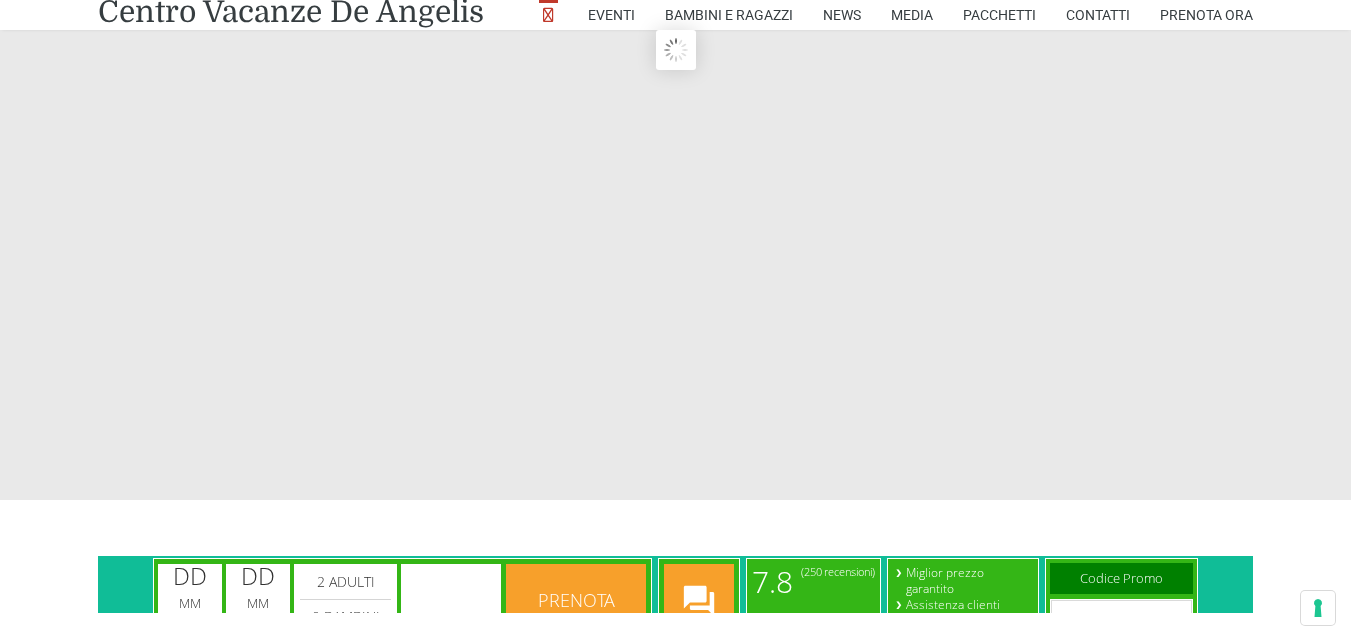 type on "[DATE]" 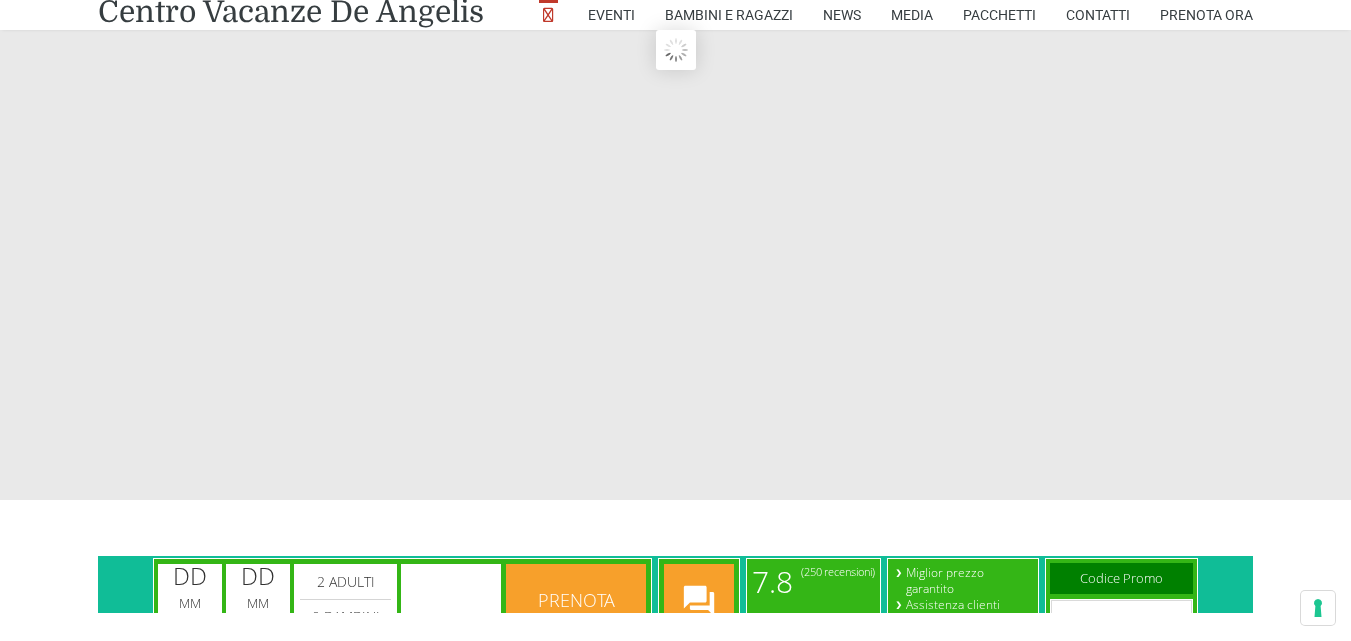 type on "20/07/2025" 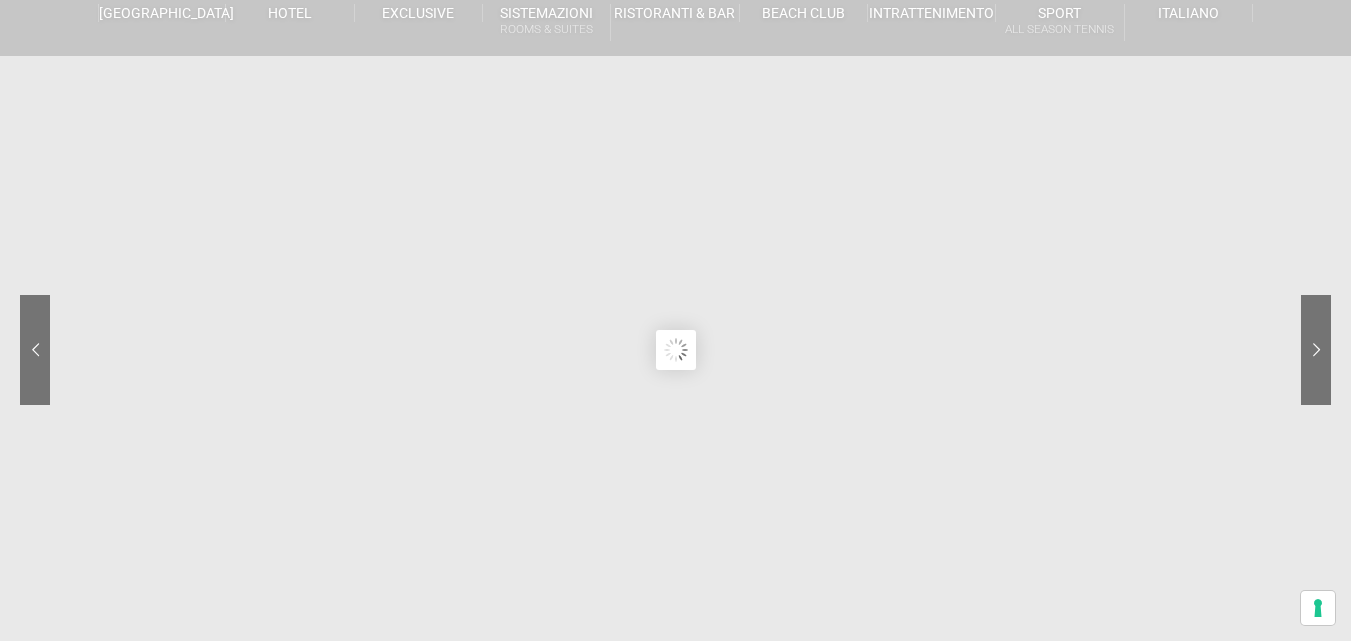 scroll, scrollTop: 0, scrollLeft: 0, axis: both 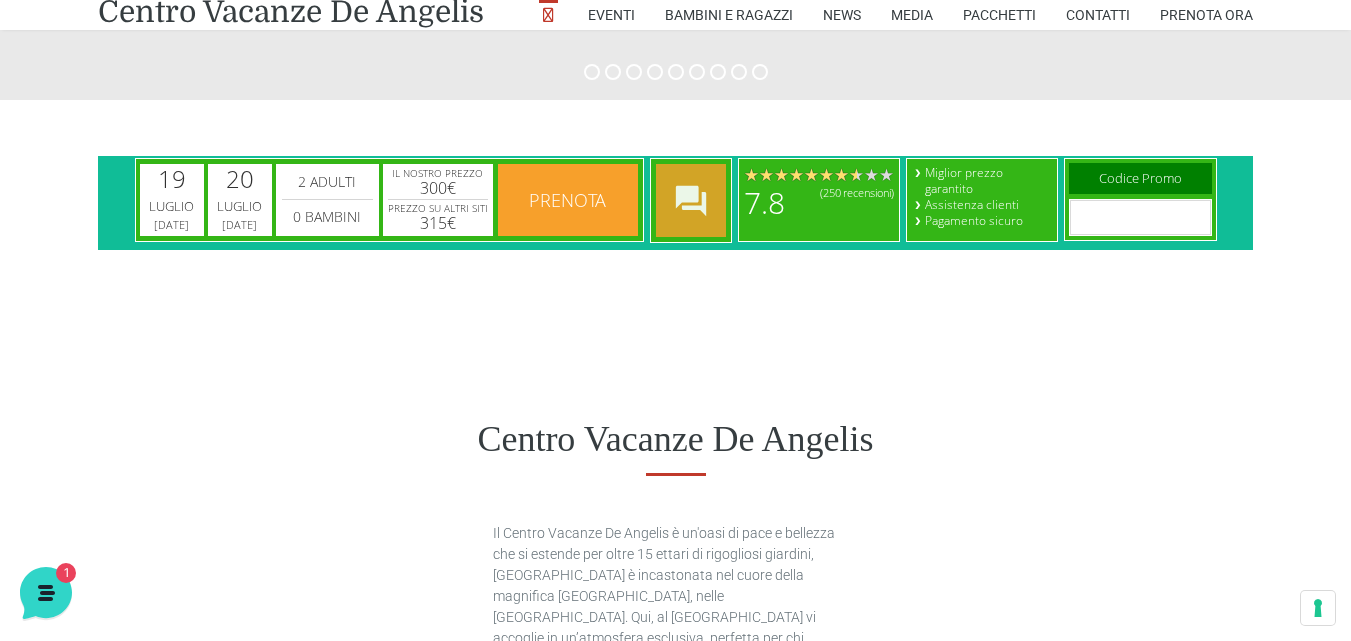 click 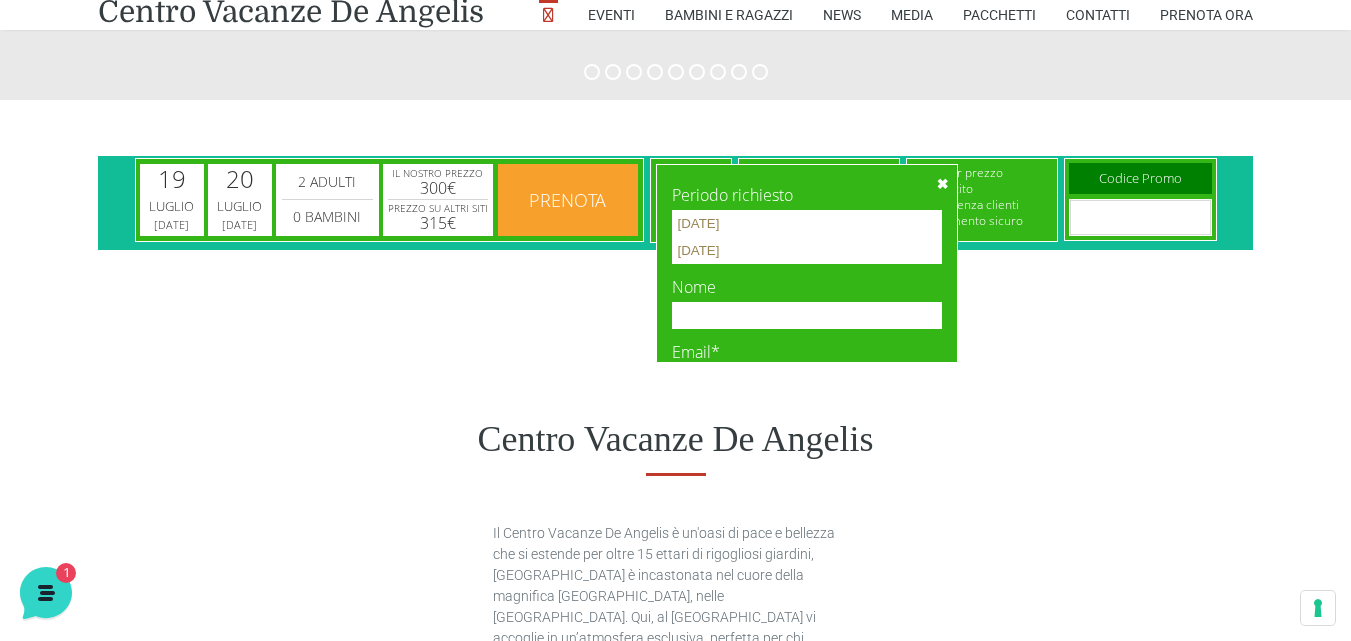 click on "19
Luglio
Sabato
19/07/2025
image/svg+xml
calendar
.cls-1{fill:#fff}
calendar
20
Luglio
Domenica
20/07/2025
image/svg+xml
calendar
.cls-1{fill:#fff}
calendar" at bounding box center [675, 414] 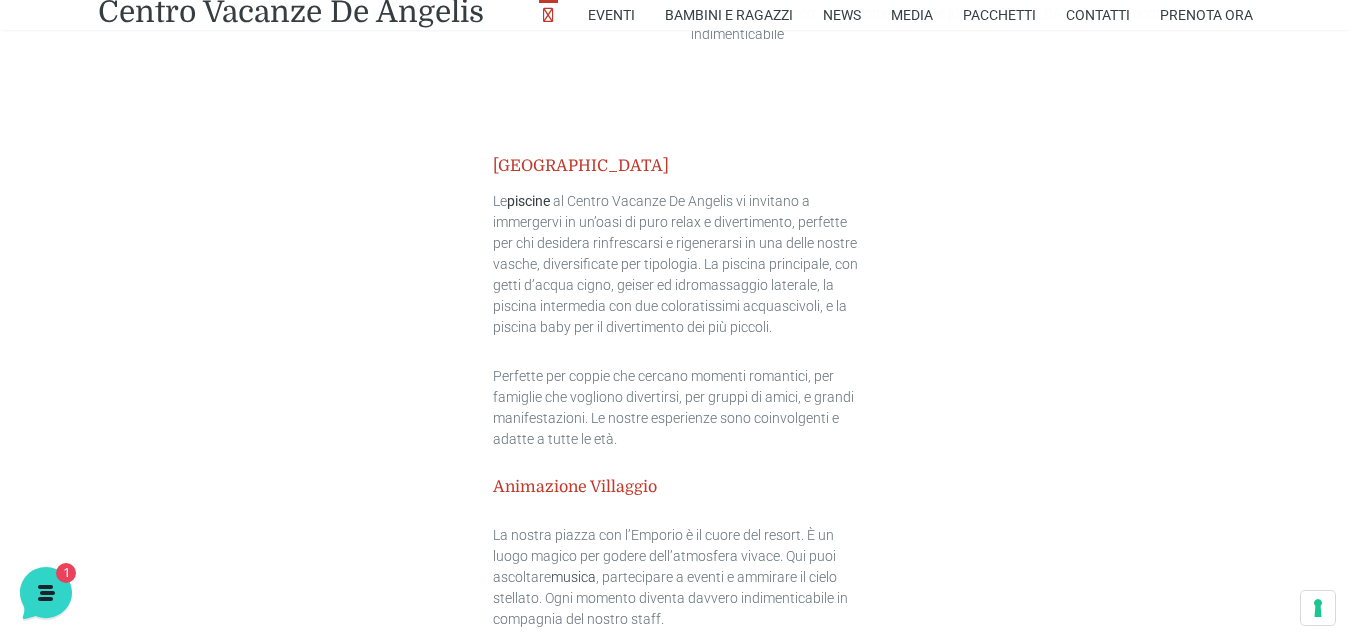 scroll, scrollTop: 2656, scrollLeft: 0, axis: vertical 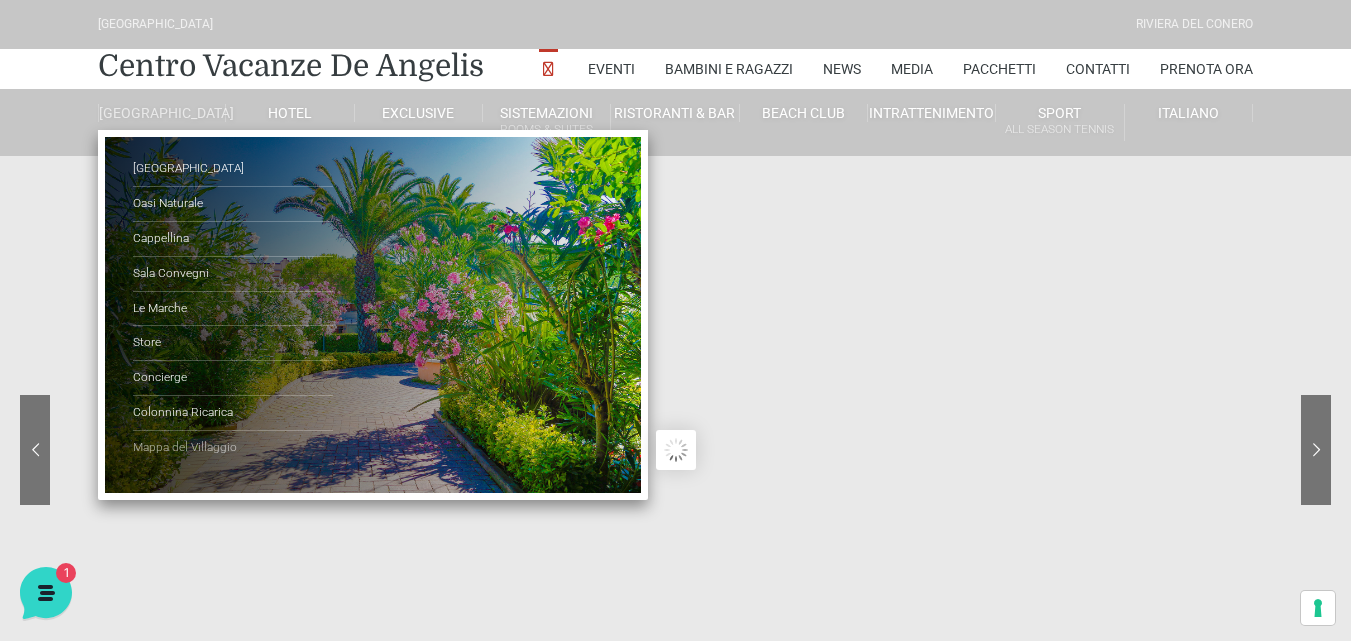 click on "Mappa del Villaggio" at bounding box center [233, 448] 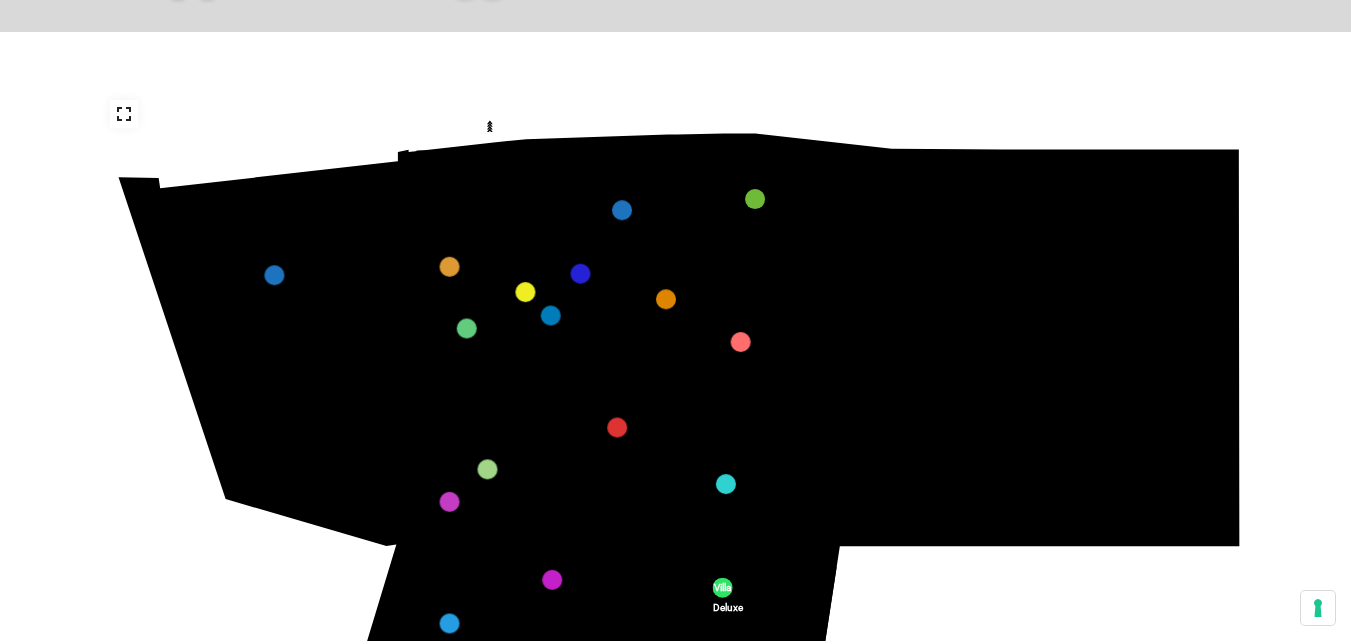 scroll, scrollTop: 300, scrollLeft: 0, axis: vertical 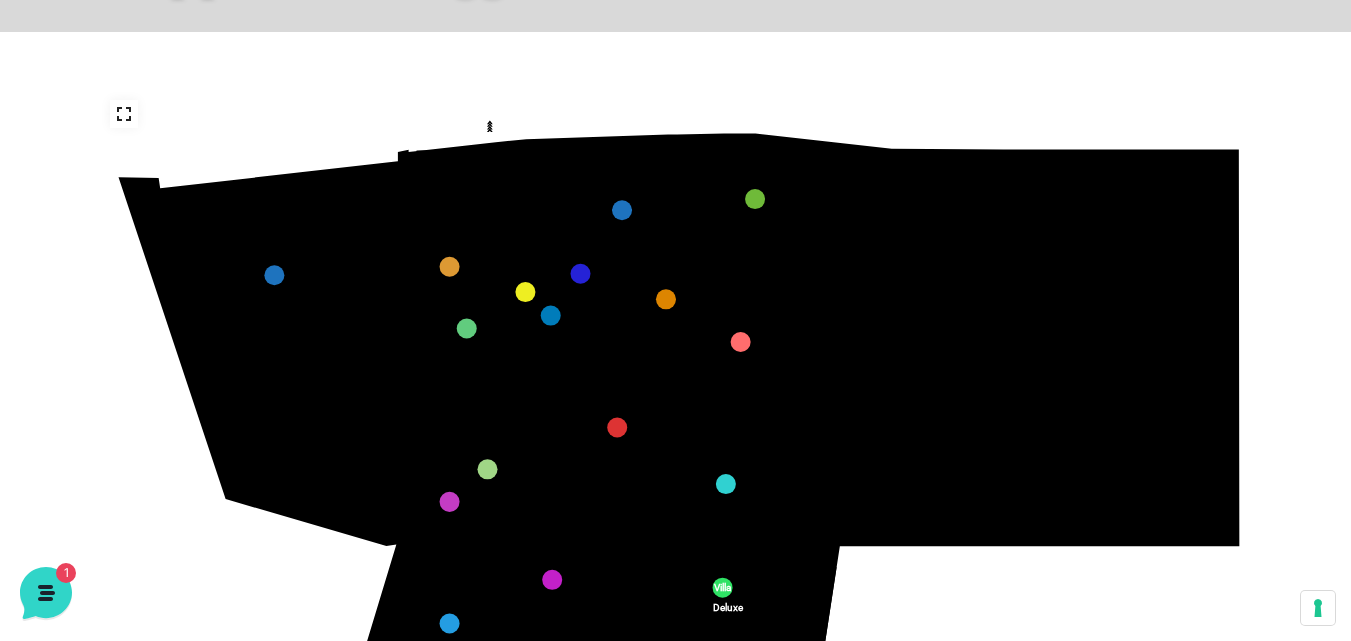 click on "436
435
437
434
441
430
440
431
439
432
438
433
424
423
425
422
429
418
428
419
427
420
426
421
412
411
413
410
417
406
416
407
415
408
414
409
609
400
608
401
325
405
611
404
610
403
607
402
210
201
209
202
220
211
206
205
207
204
208
203
232" 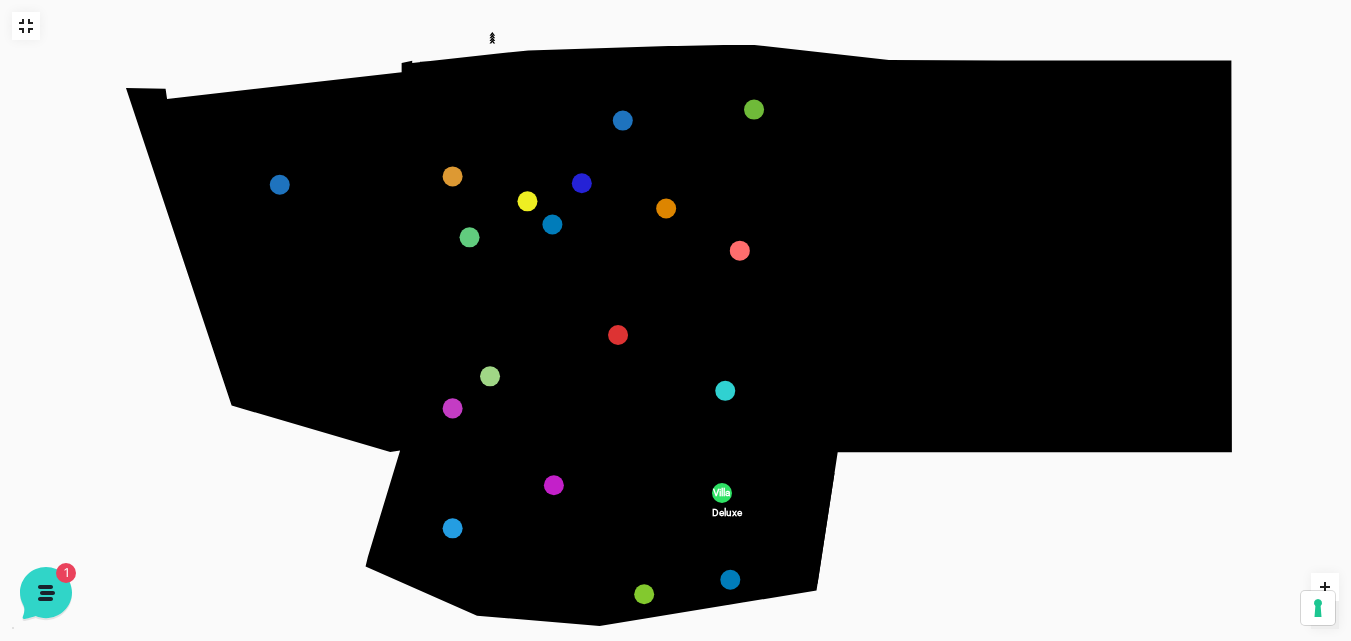click on "436
435
437
434
441
430
440
431
439
432
438
433
424
423
425
422
429
418
428
419
427
420
426
421
412
411
413
410
417
406
416
407
415
408
414
409
609
400
608
401
325
405
611
404
610
403
607
402
210
201
209
202
220
211
206
205
207
204
208
203
232" 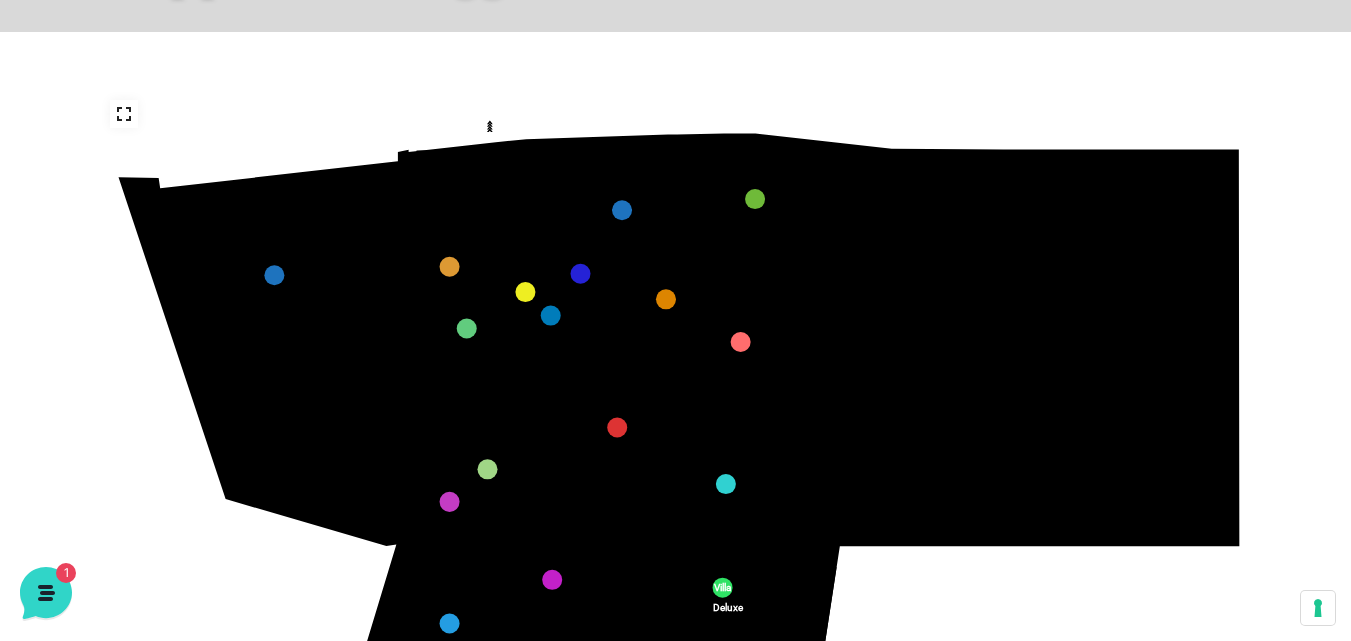 drag, startPoint x: 581, startPoint y: 413, endPoint x: 581, endPoint y: 358, distance: 55 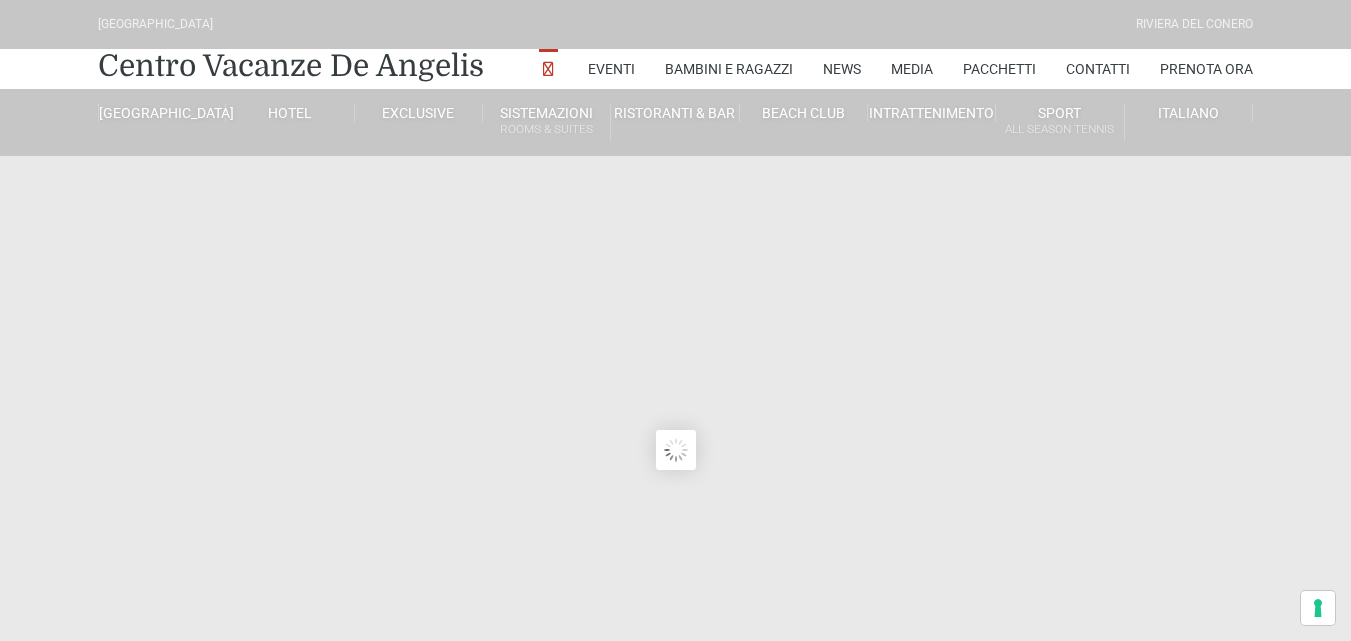 scroll, scrollTop: 0, scrollLeft: 0, axis: both 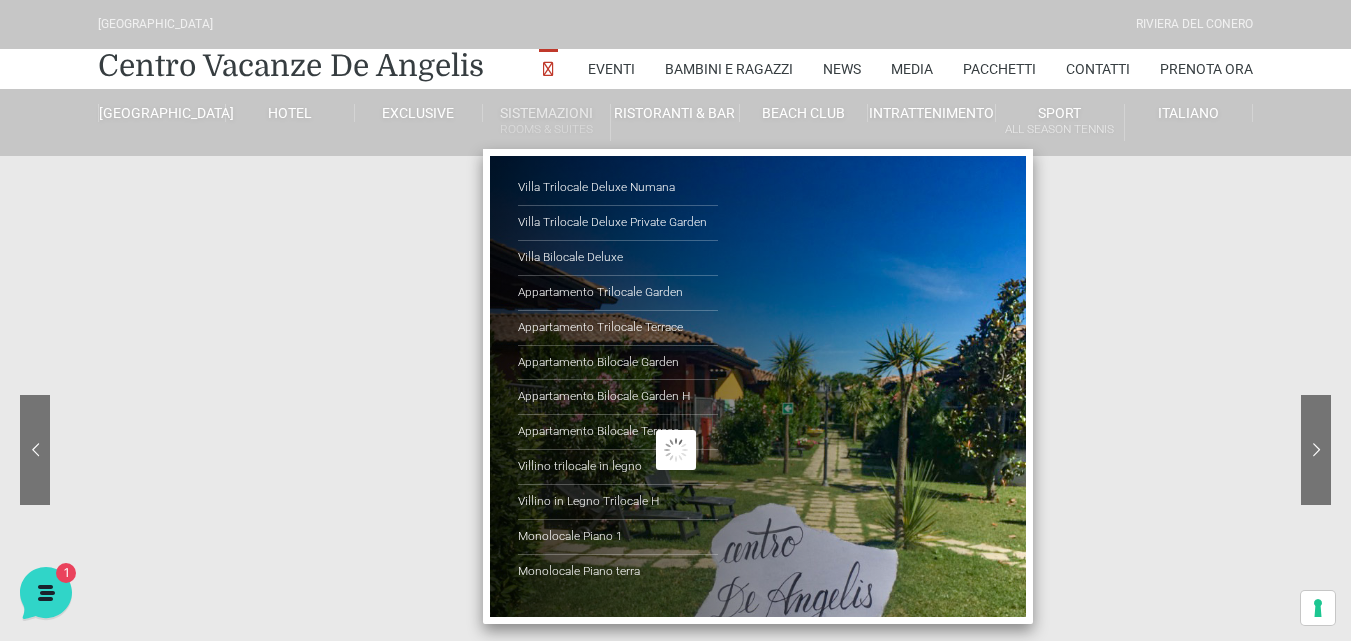 click on "Sistemazioni Rooms & Suites
[GEOGRAPHIC_DATA] Deluxe Numana
Villa Trilocale Deluxe Private Garden
Villa Bilocale Deluxe
Appartamento Trilocale Garden
Appartamento Trilocale Terrace
Appartamento Bilocale Garden
Appartamento Bilocale Garden H
Appartamento Bilocale Terrace
Villino trilocale in legno
Villino in Legno Trilocale H
Monolocale Piano 1
Monolocale Piano terra" at bounding box center [547, 122] 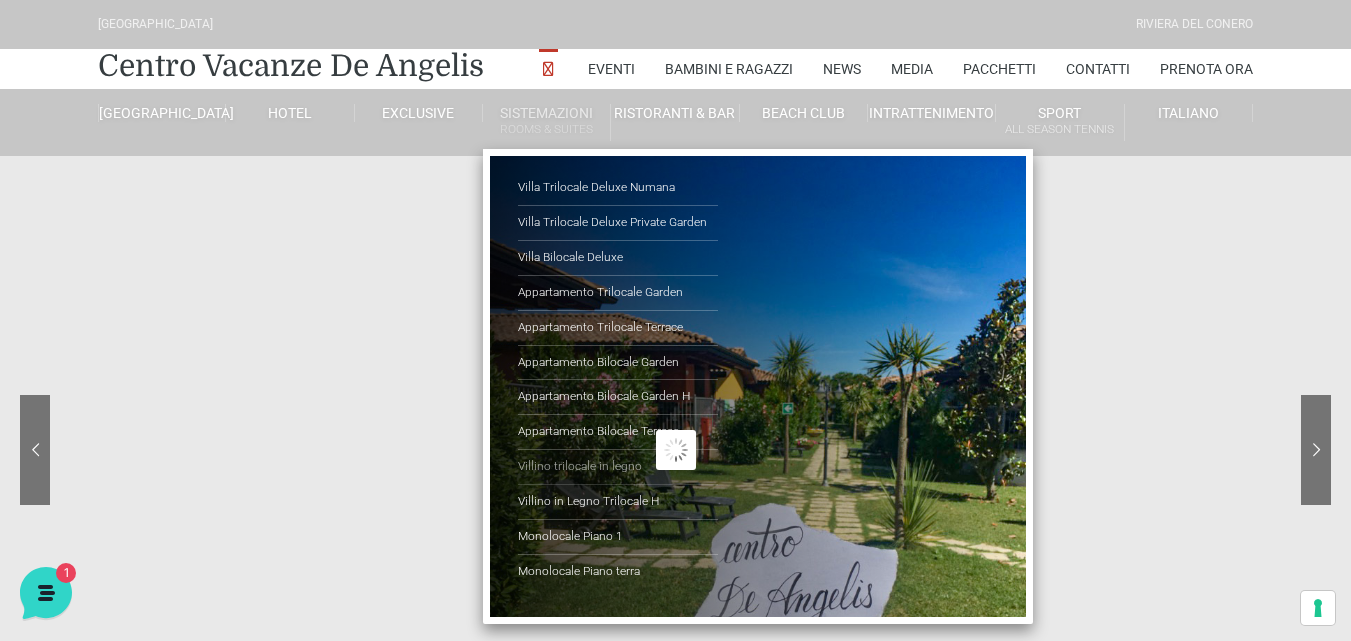 click on "Villino trilocale in legno" at bounding box center [618, 467] 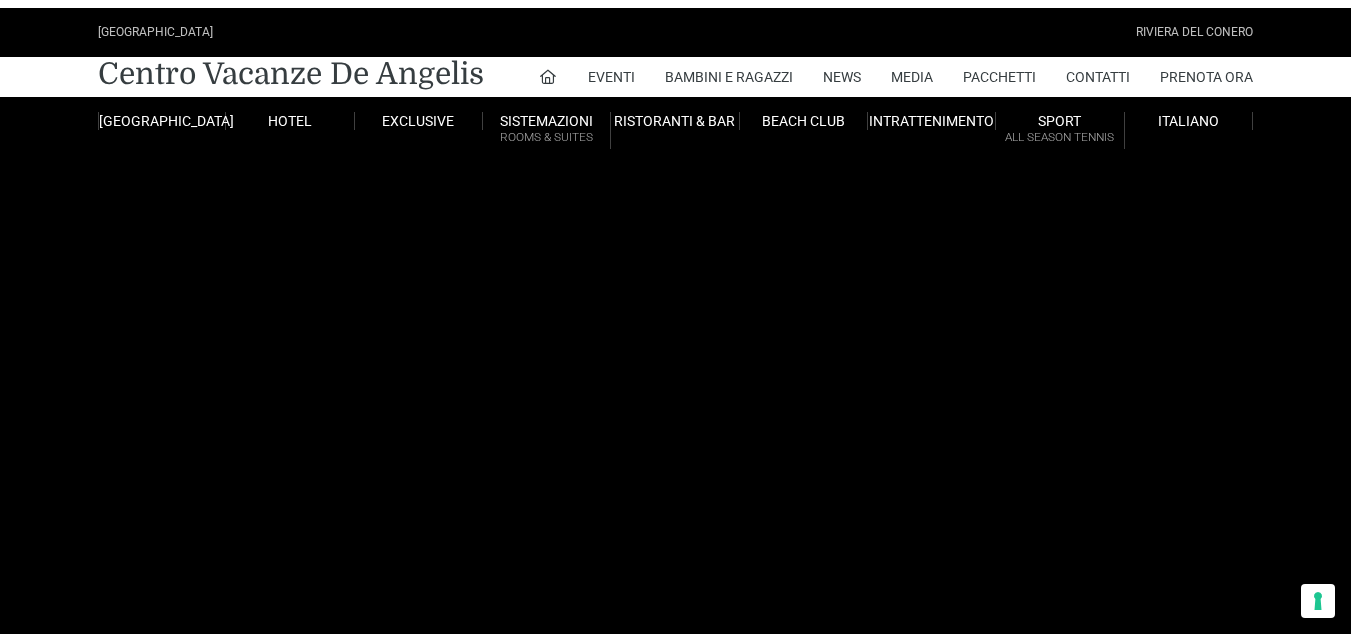 scroll, scrollTop: 0, scrollLeft: 0, axis: both 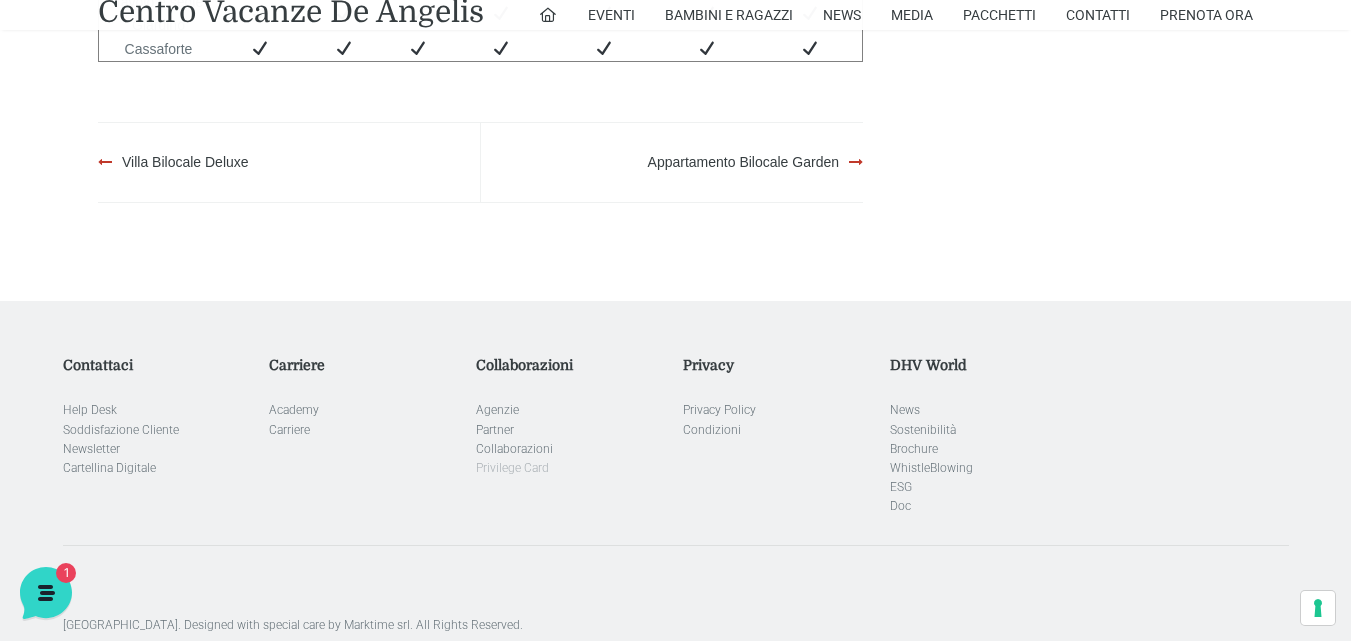 click on "Privilege Card" at bounding box center [512, 468] 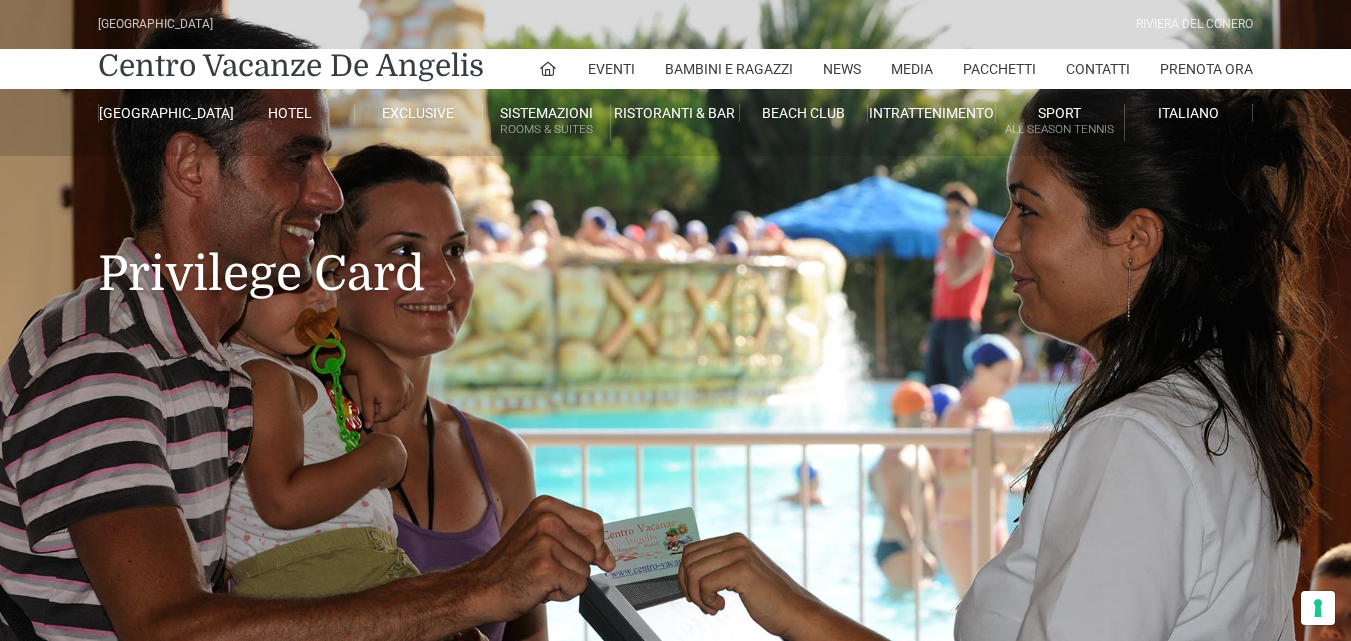 scroll, scrollTop: 400, scrollLeft: 0, axis: vertical 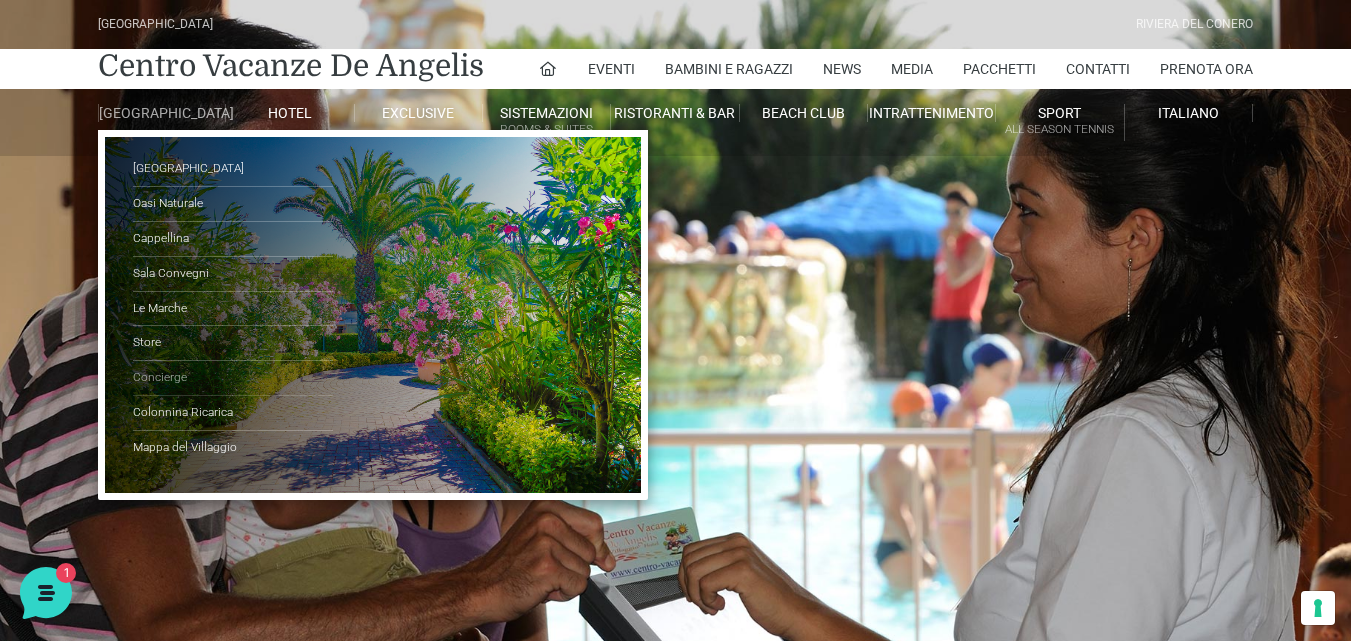click on "Concierge" at bounding box center [233, 378] 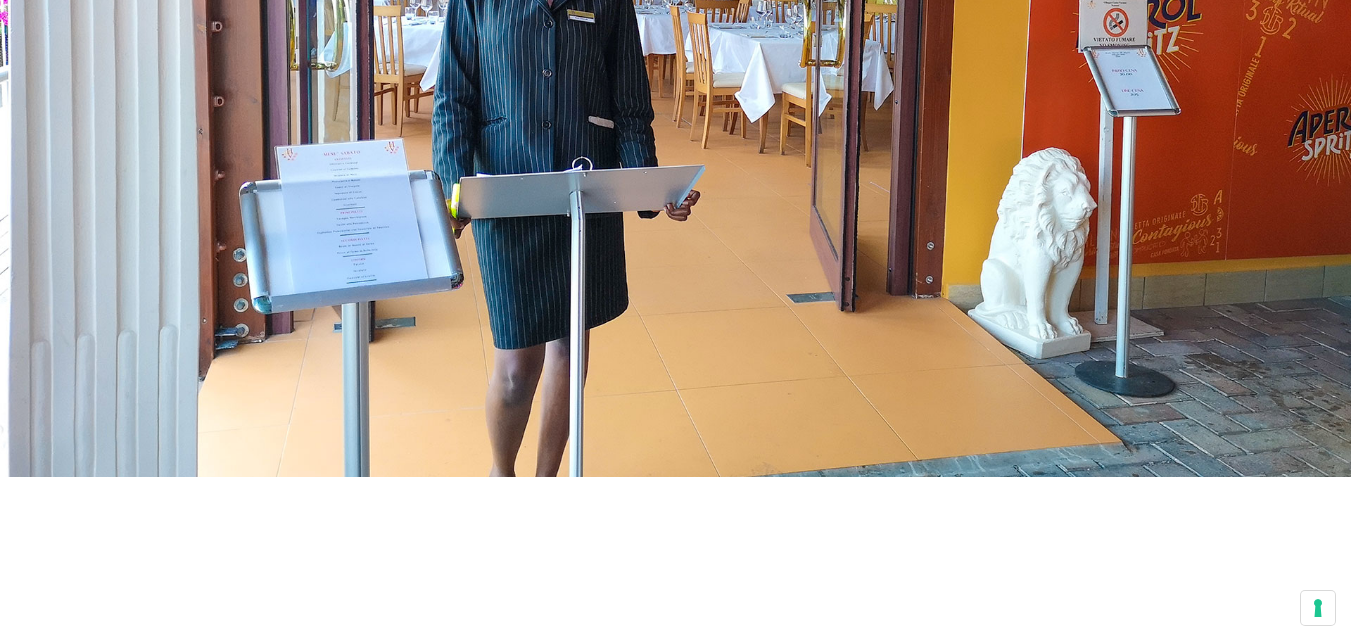 scroll, scrollTop: 400, scrollLeft: 0, axis: vertical 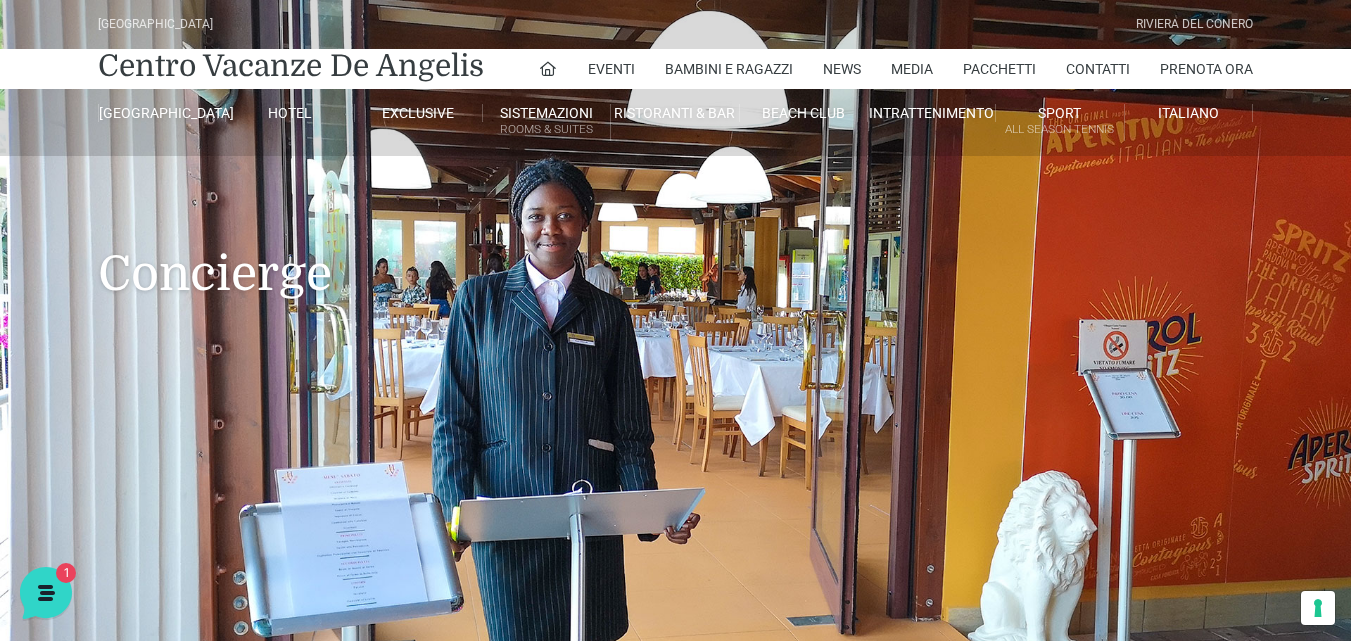 click on "Concierge" at bounding box center (675, 244) 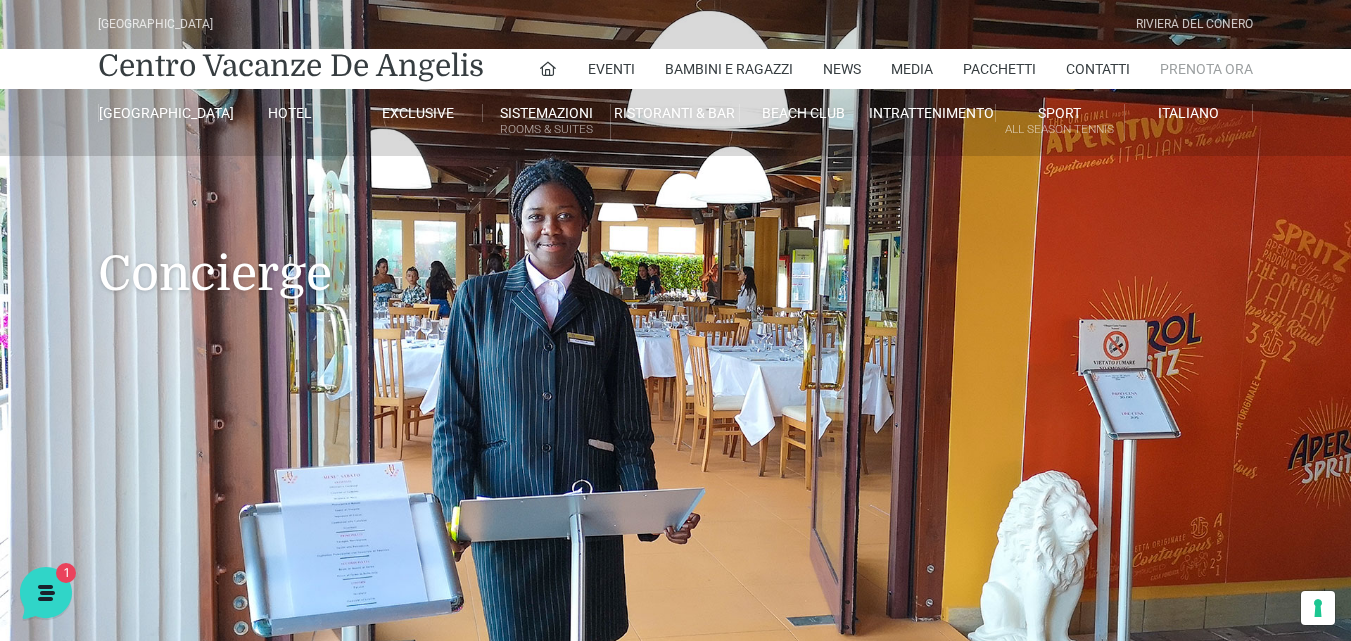 click on "Prenota Ora" at bounding box center (1206, 69) 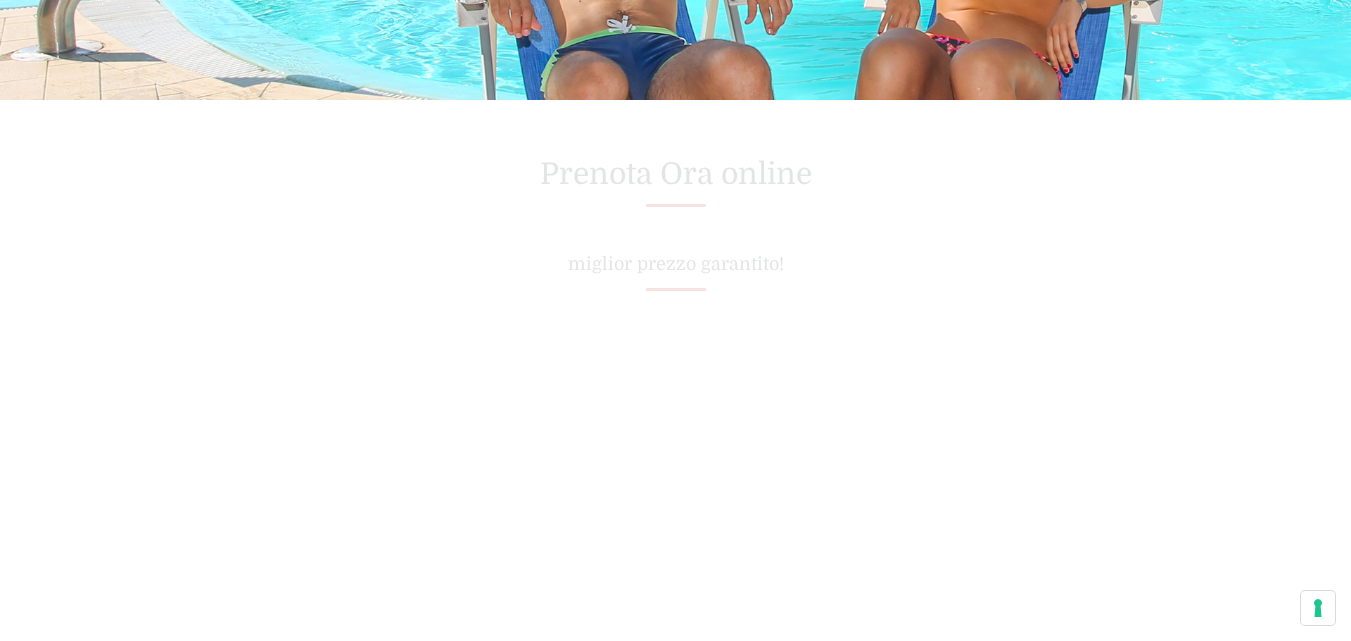 scroll, scrollTop: 700, scrollLeft: 0, axis: vertical 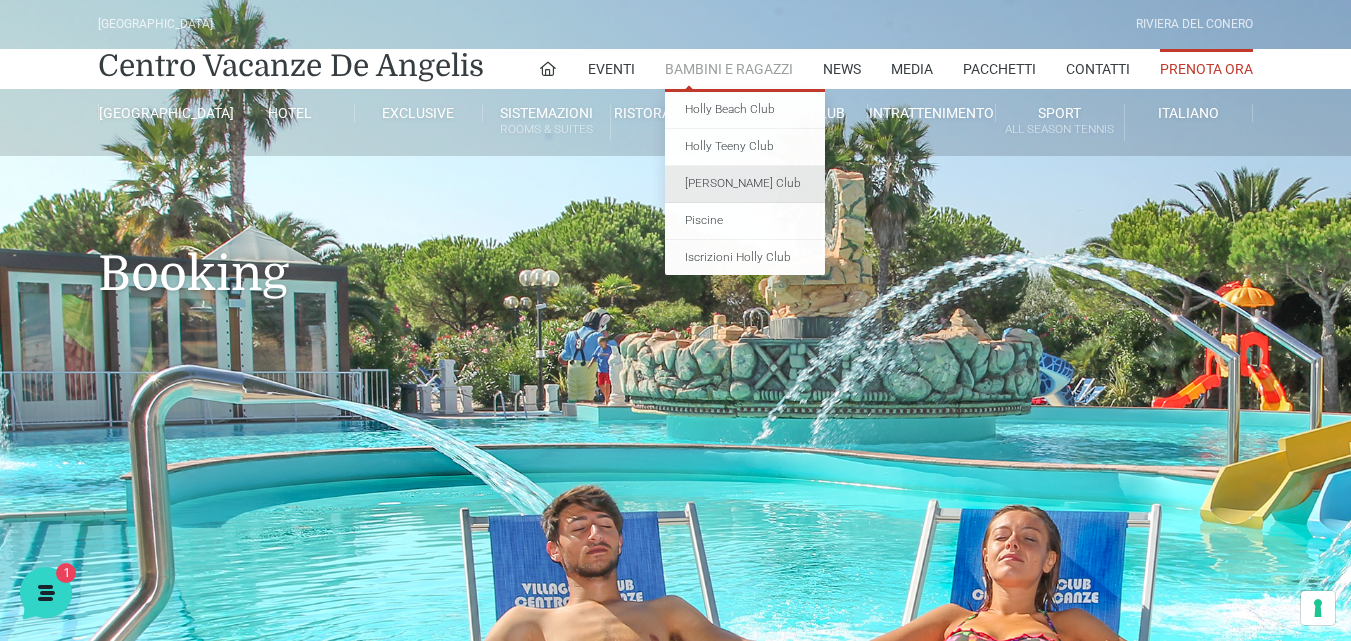 click on "[PERSON_NAME] Club" at bounding box center (745, 184) 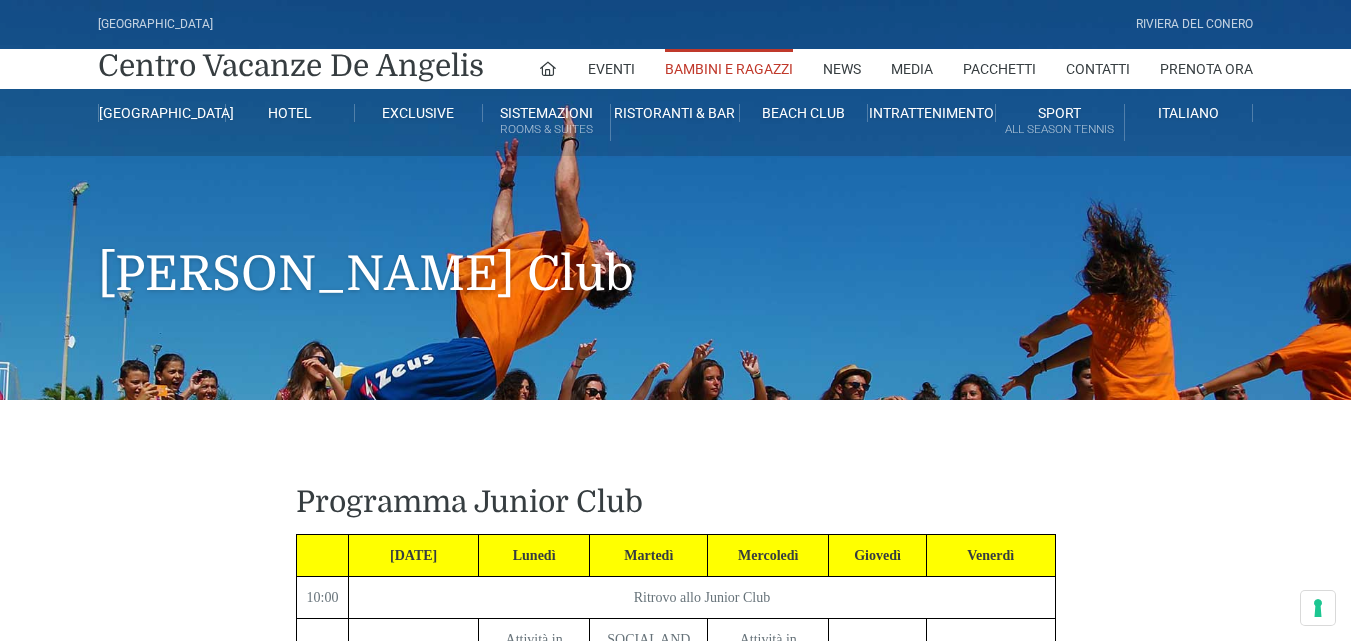 scroll, scrollTop: 400, scrollLeft: 0, axis: vertical 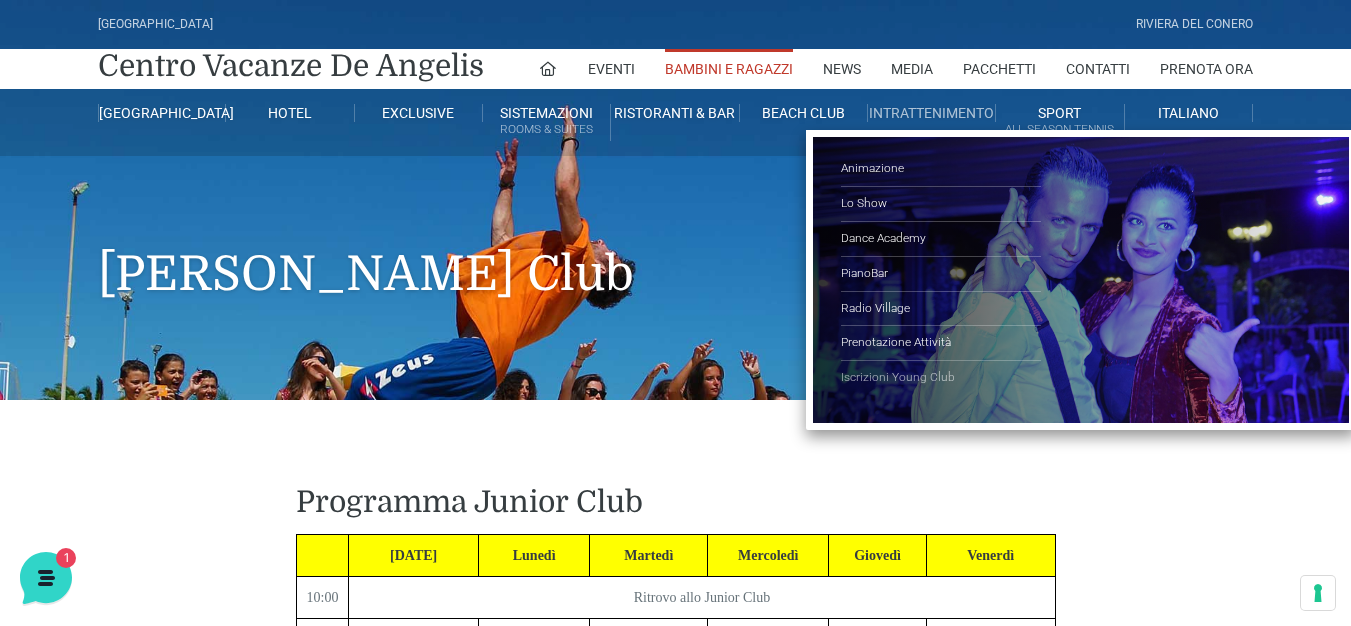 click on "Iscrizioni Young Club" at bounding box center [941, 378] 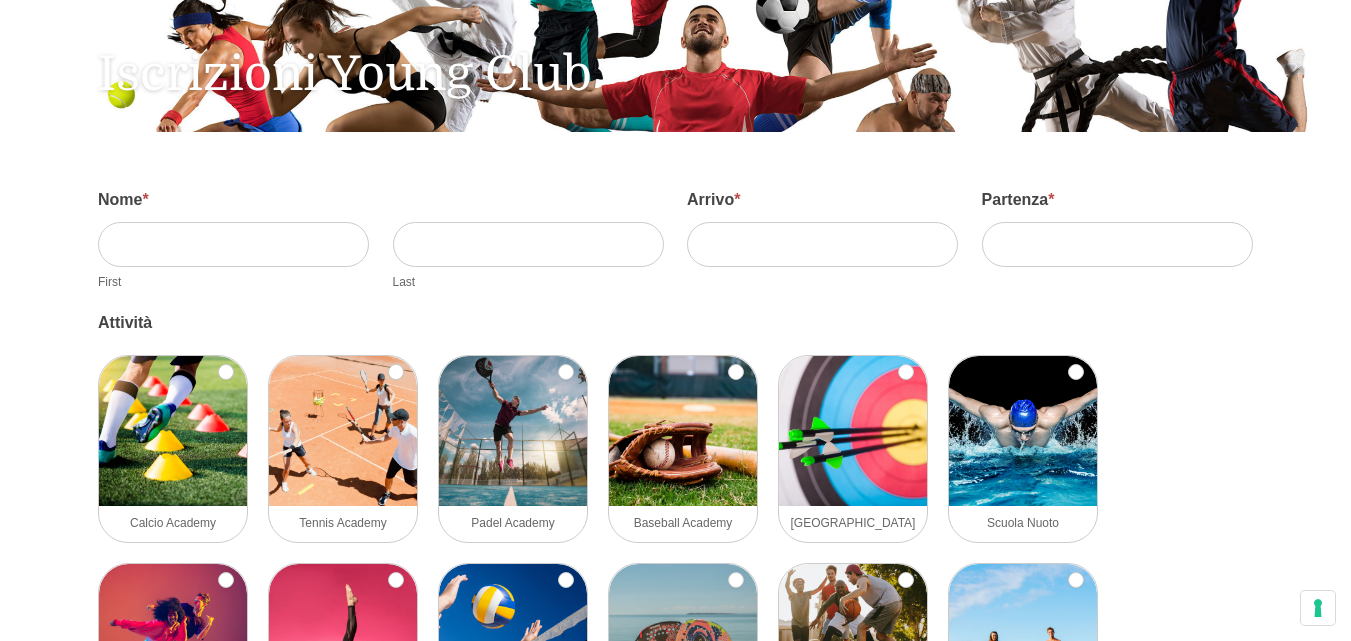 scroll, scrollTop: 200, scrollLeft: 0, axis: vertical 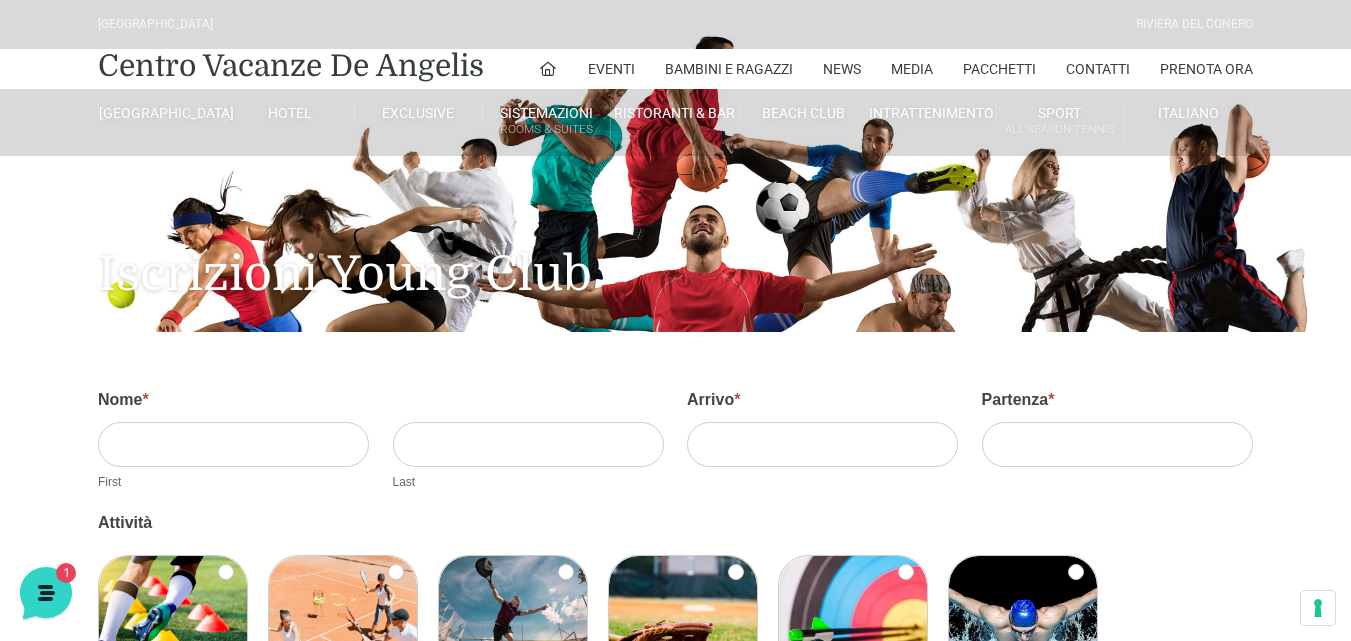 click on "Villaggio Hotel Resort
Riviera Del Conero" at bounding box center [676, 24] 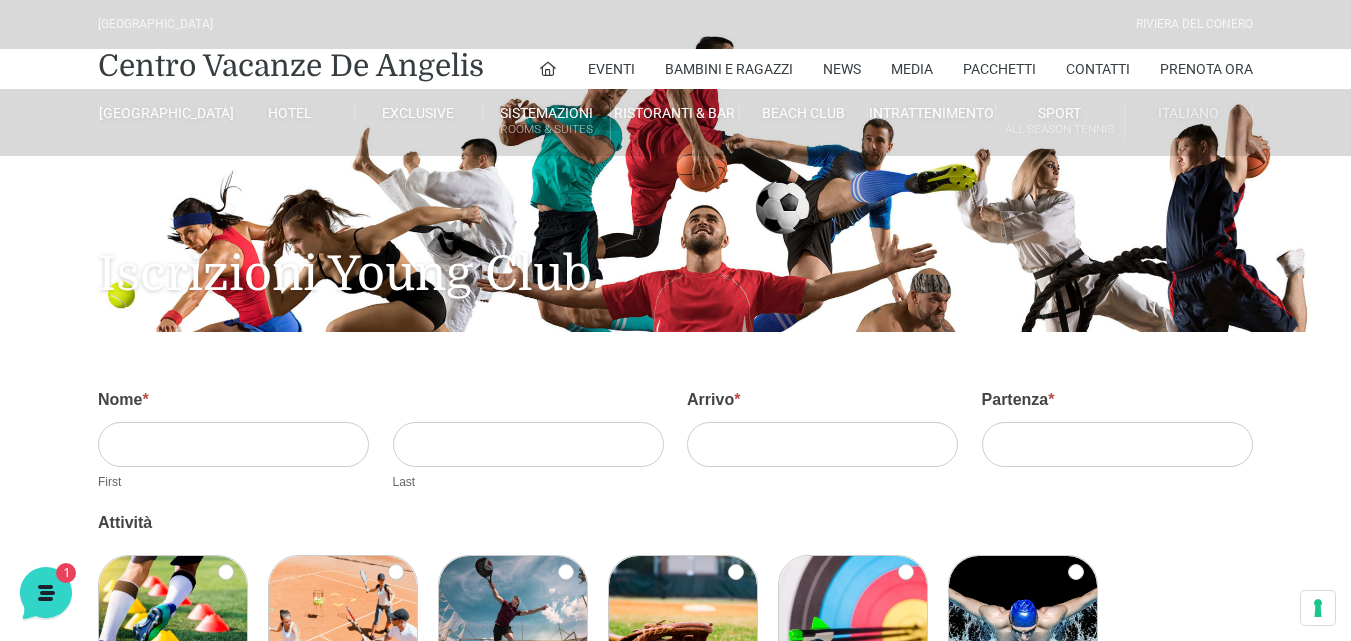 click on "Italiano" at bounding box center [1188, 113] 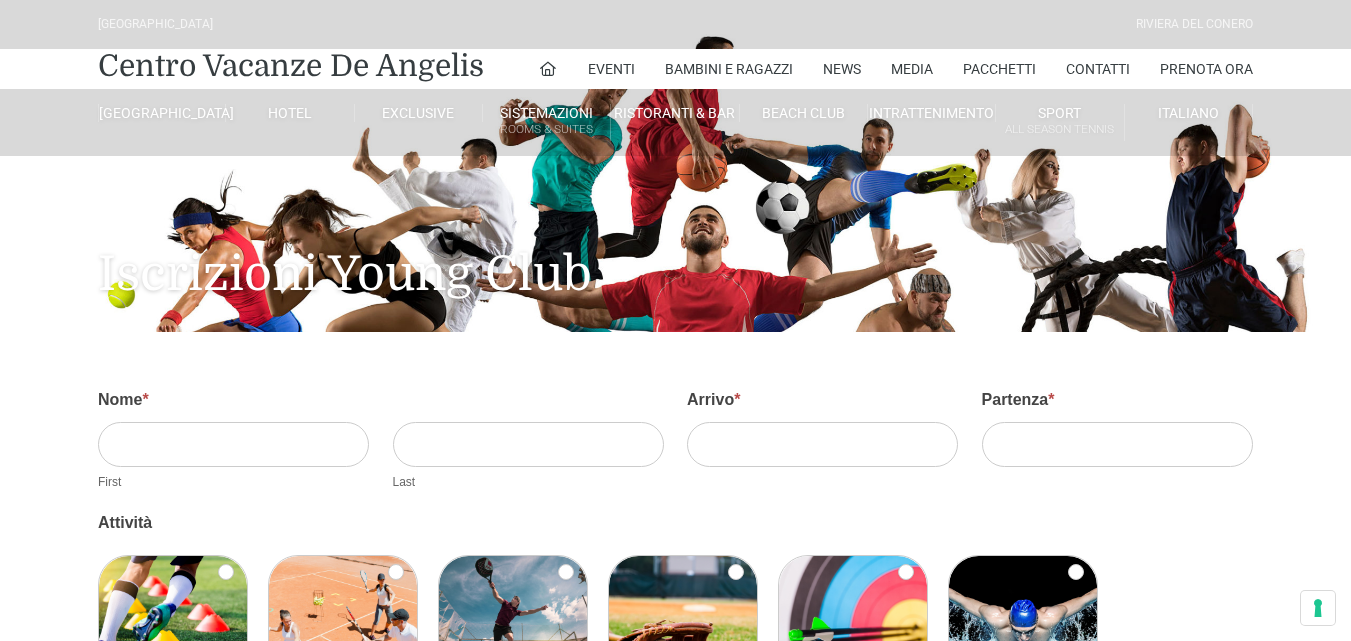 scroll, scrollTop: 0, scrollLeft: 0, axis: both 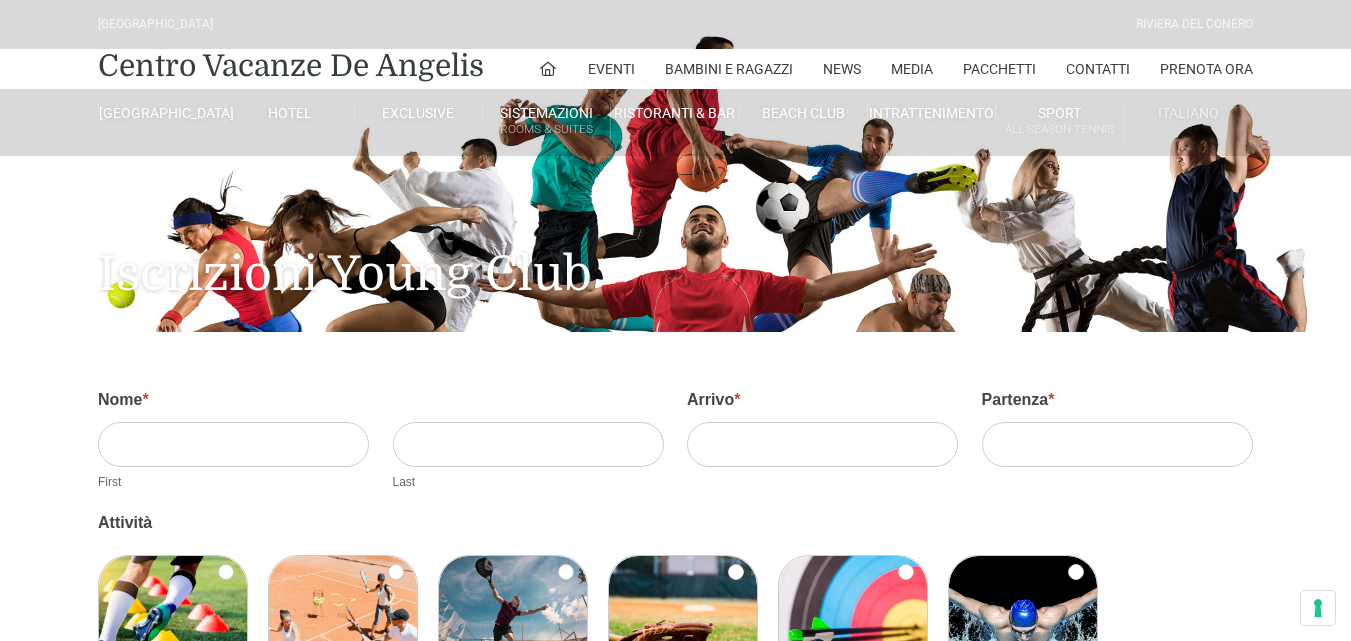 drag, startPoint x: 0, startPoint y: 0, endPoint x: 1165, endPoint y: 108, distance: 1169.9952 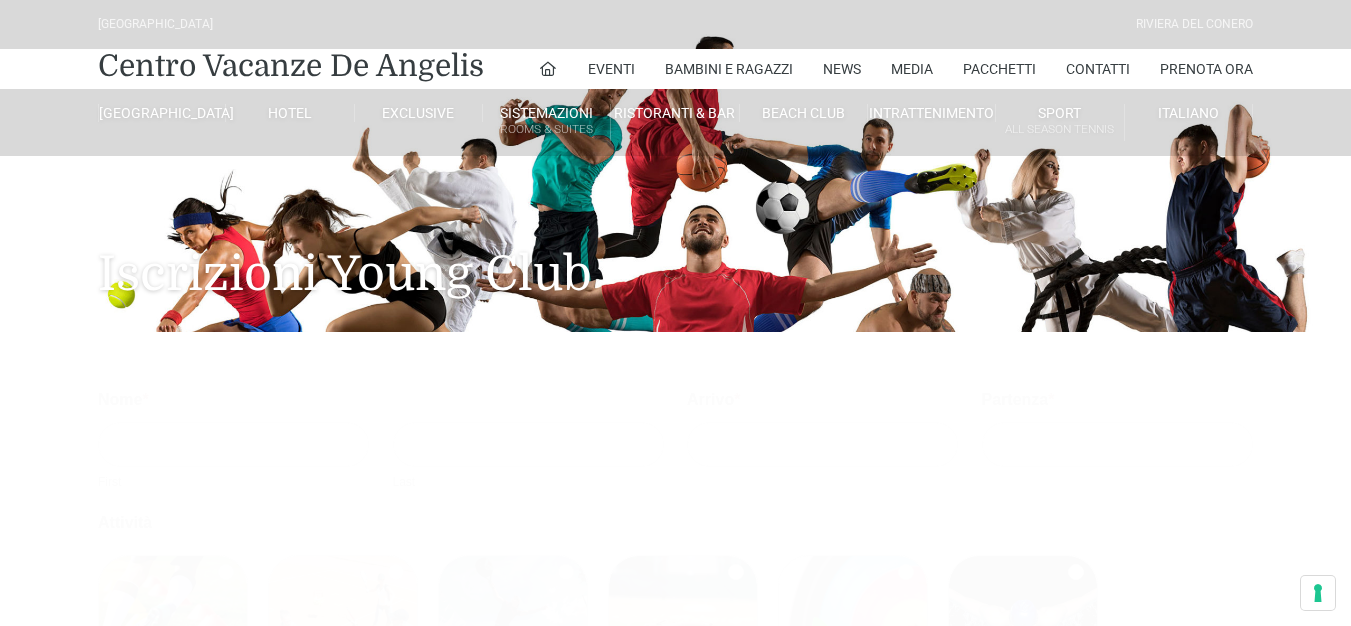 scroll, scrollTop: 0, scrollLeft: 0, axis: both 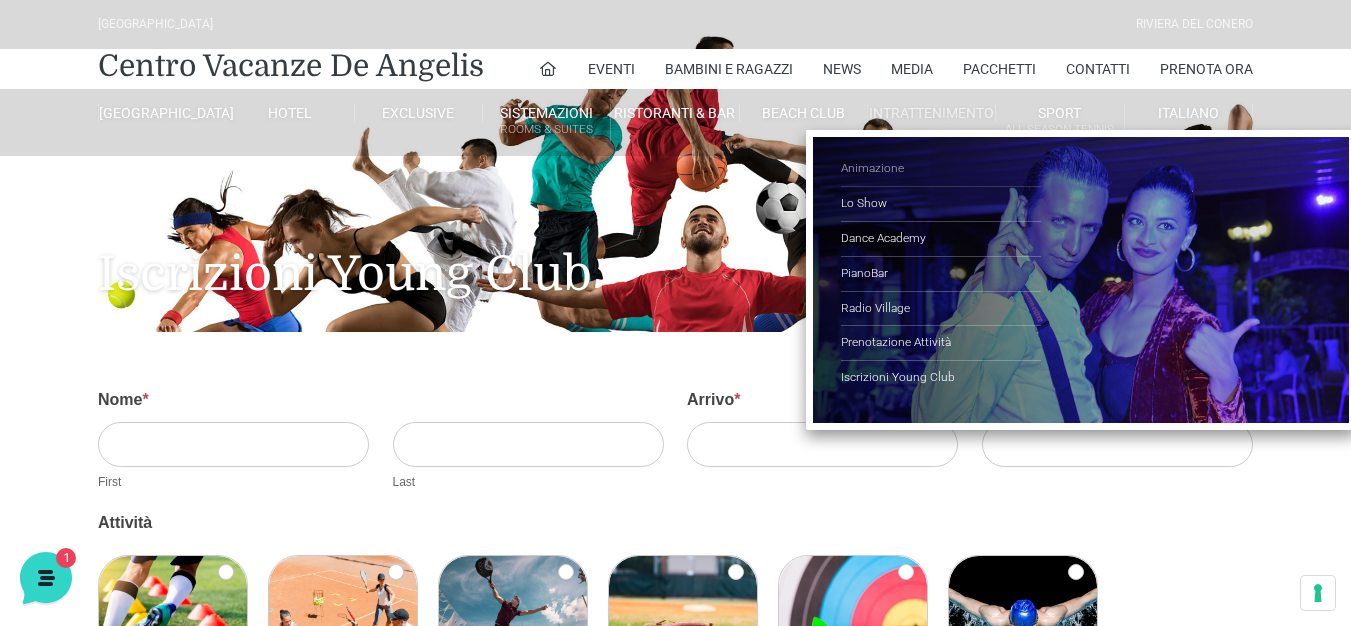 click on "Animazione" at bounding box center [941, 169] 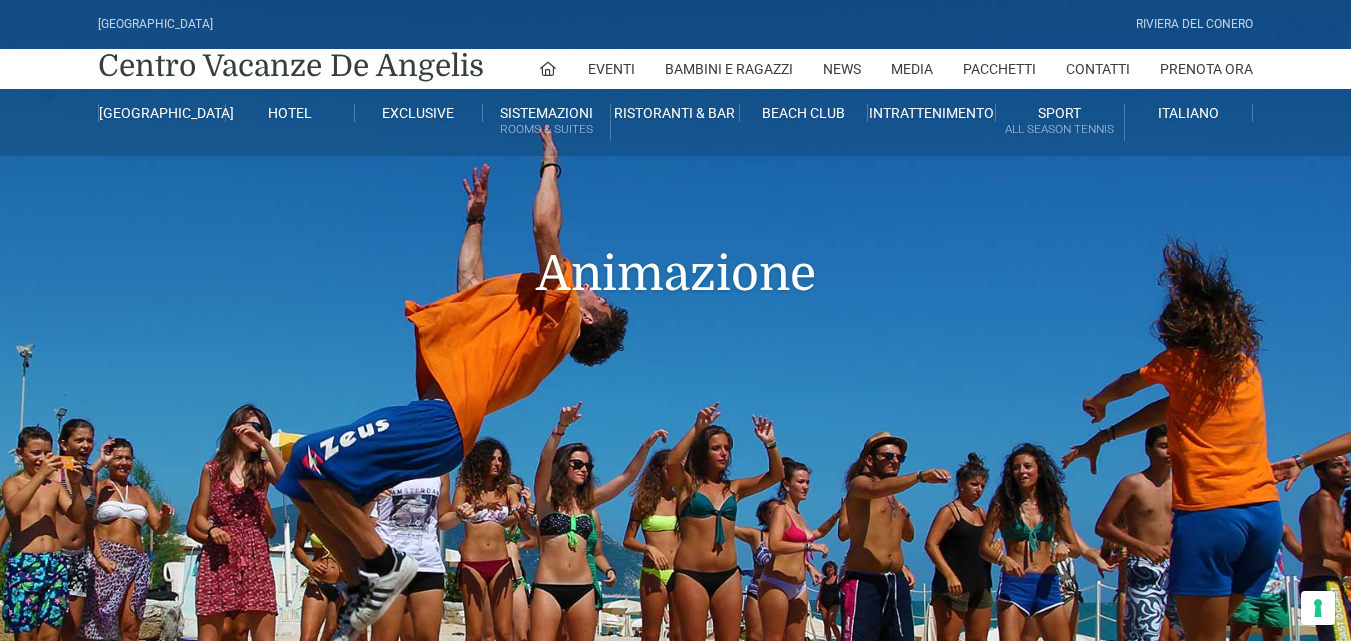scroll, scrollTop: 700, scrollLeft: 0, axis: vertical 